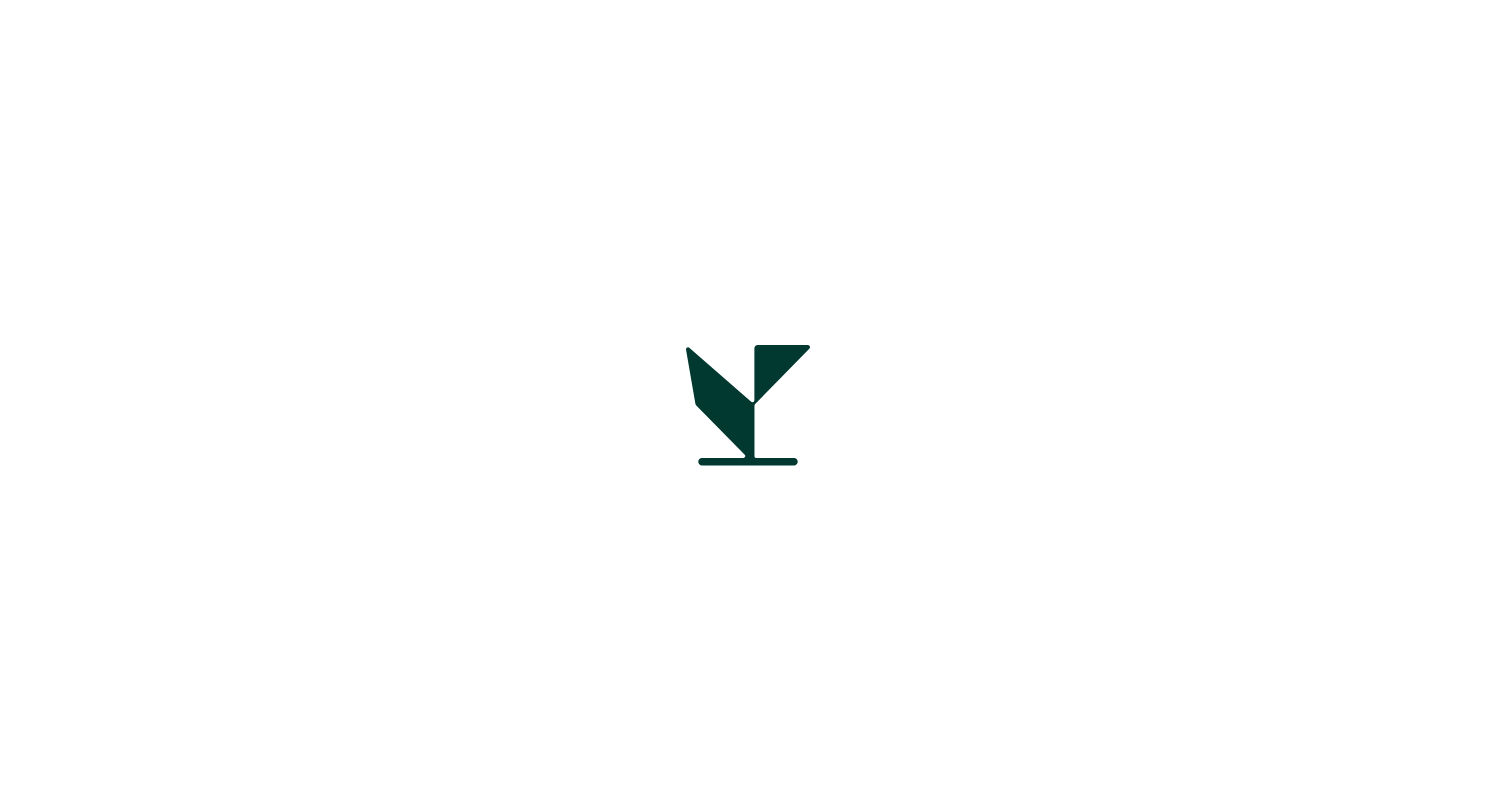scroll, scrollTop: 0, scrollLeft: 0, axis: both 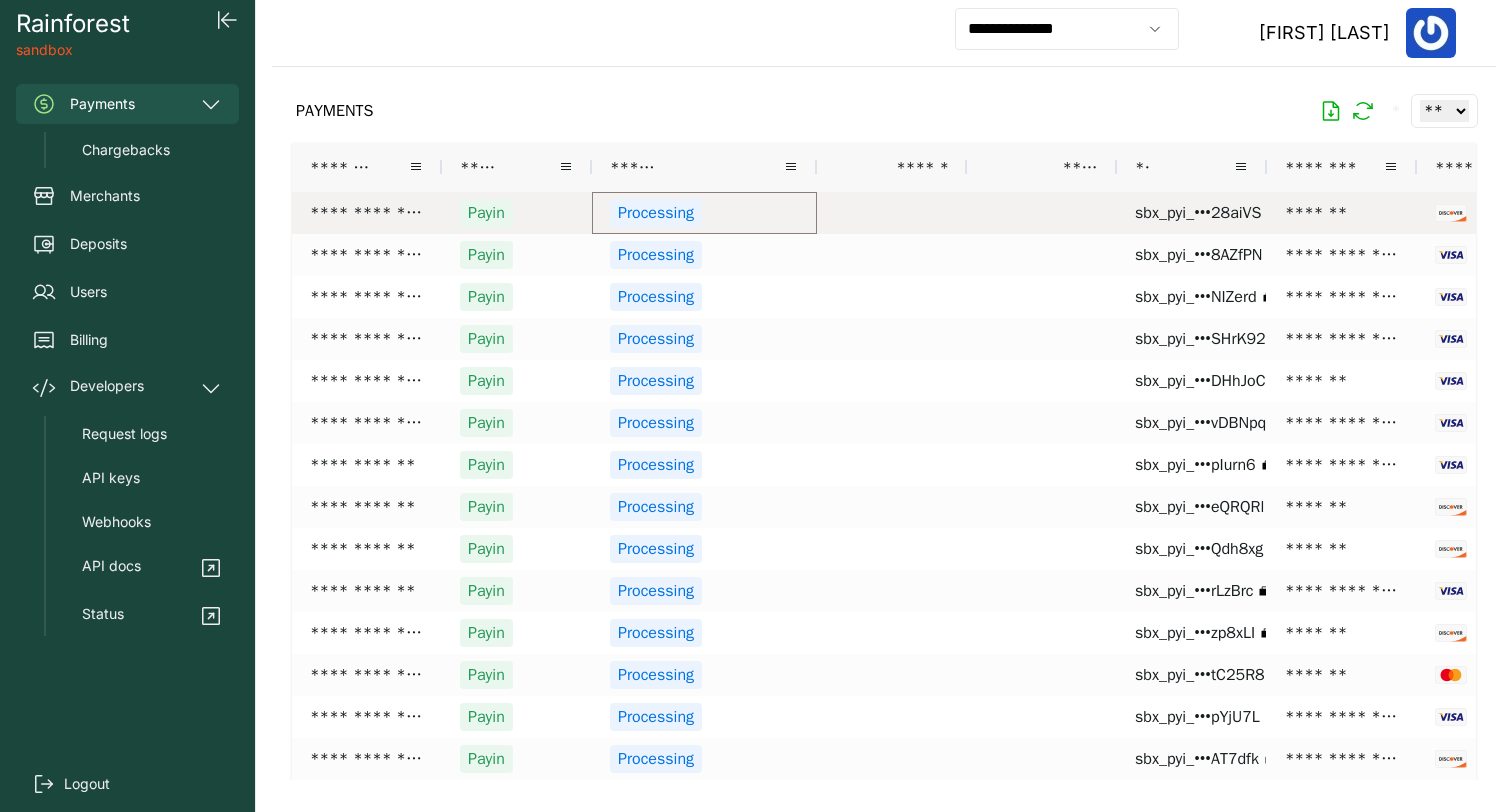 click on "Processing" at bounding box center [704, 213] 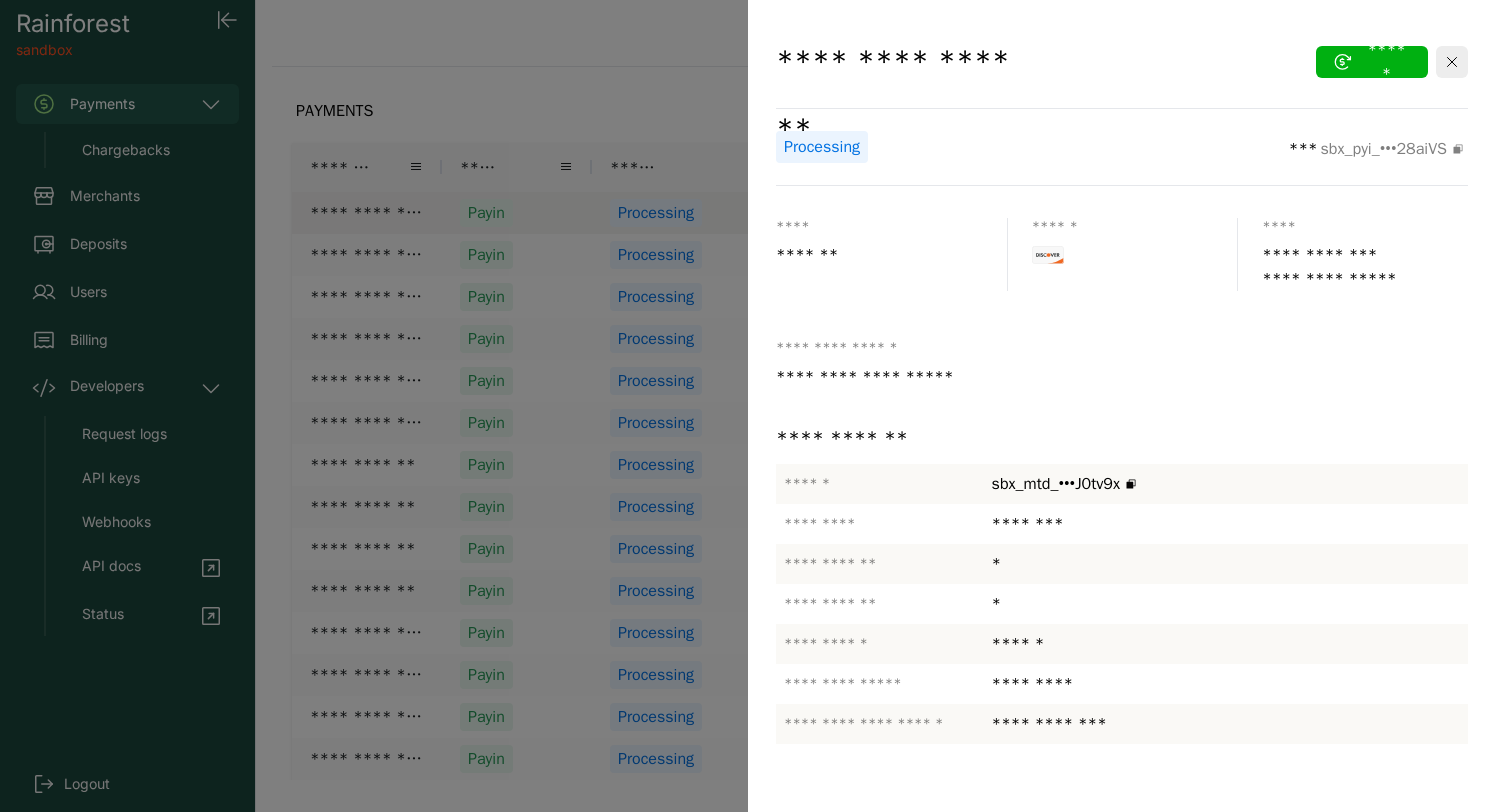drag, startPoint x: 995, startPoint y: 641, endPoint x: 1115, endPoint y: 641, distance: 120 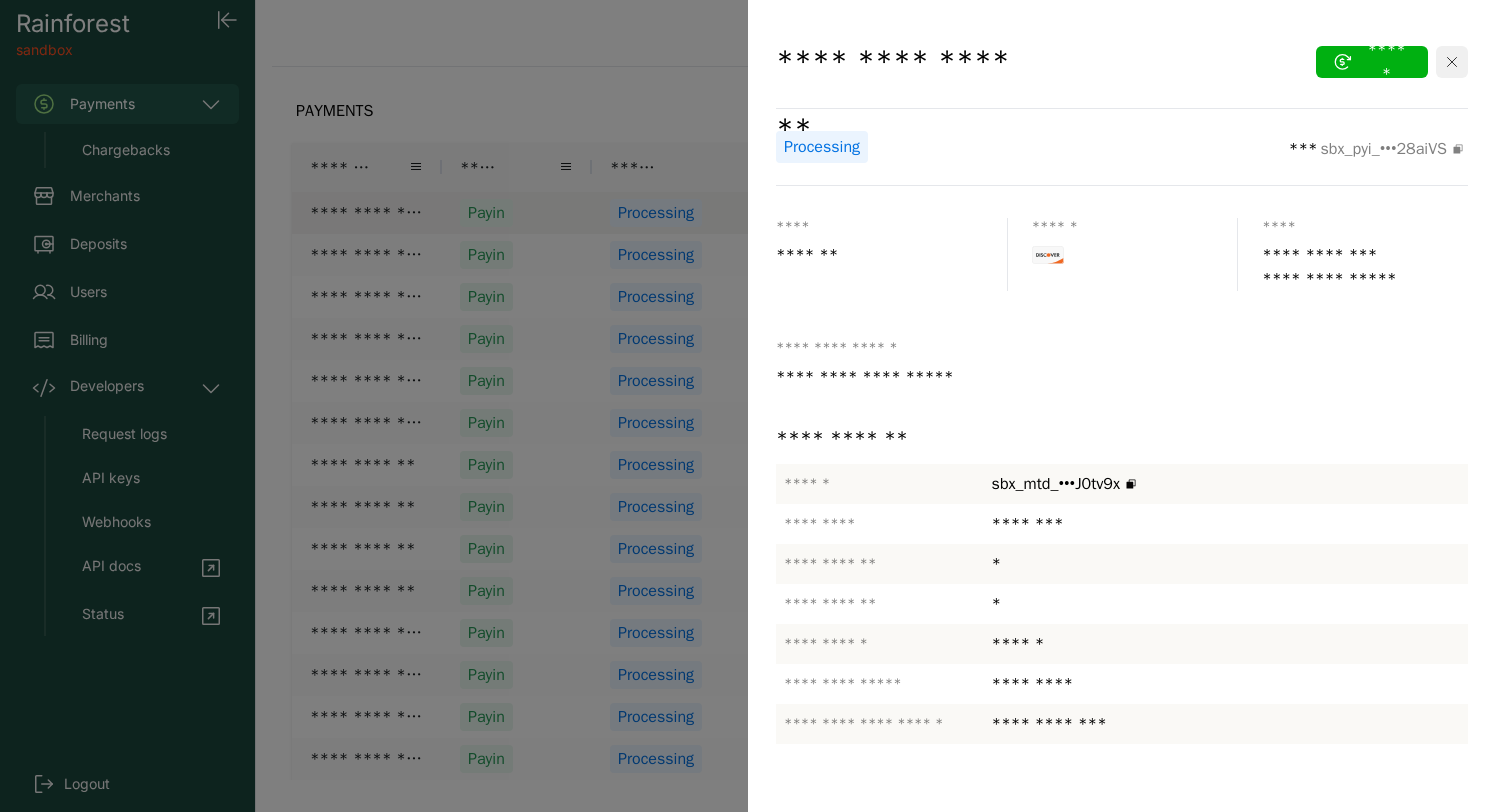 click 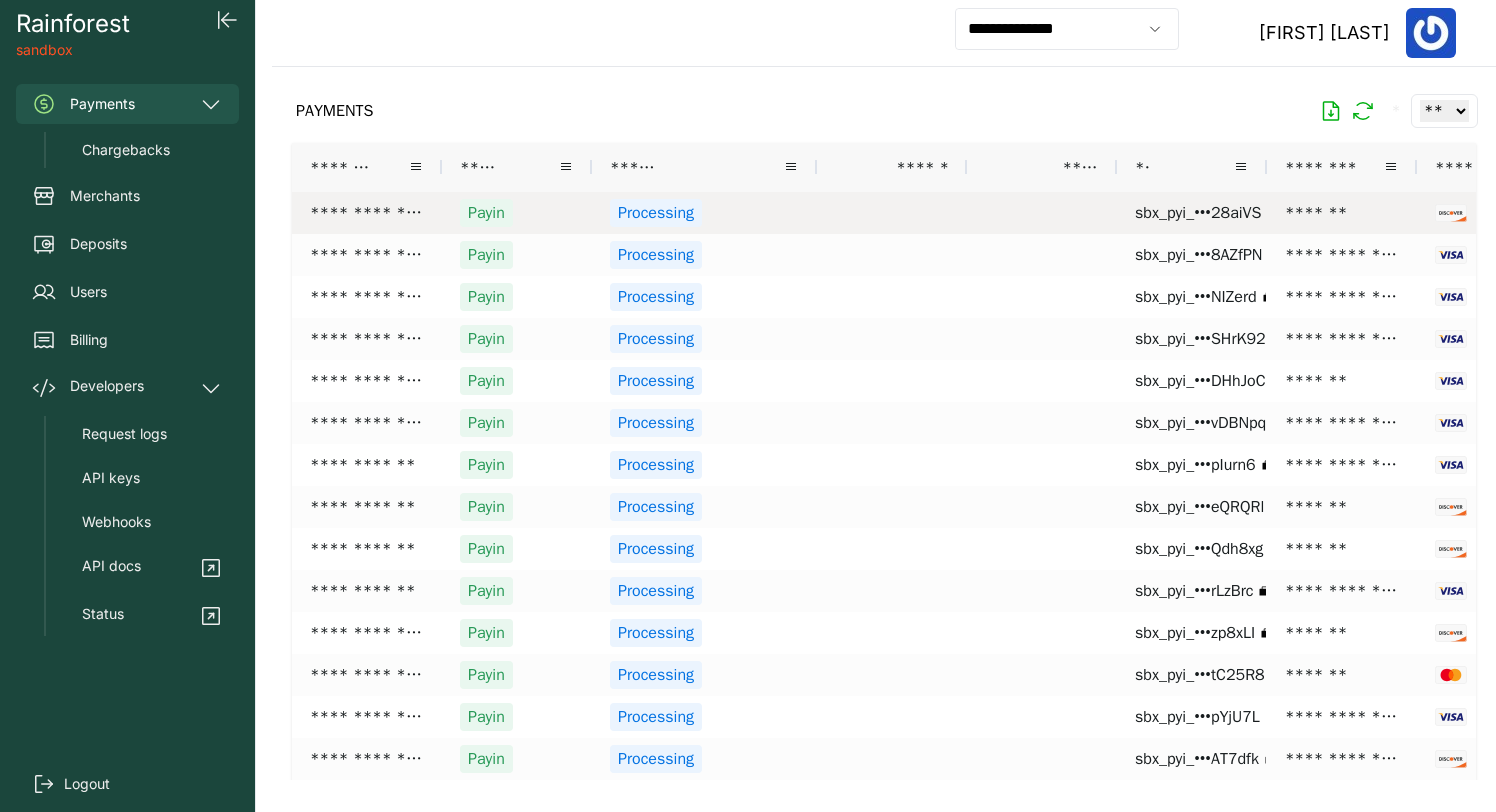 scroll, scrollTop: 0, scrollLeft: 250, axis: horizontal 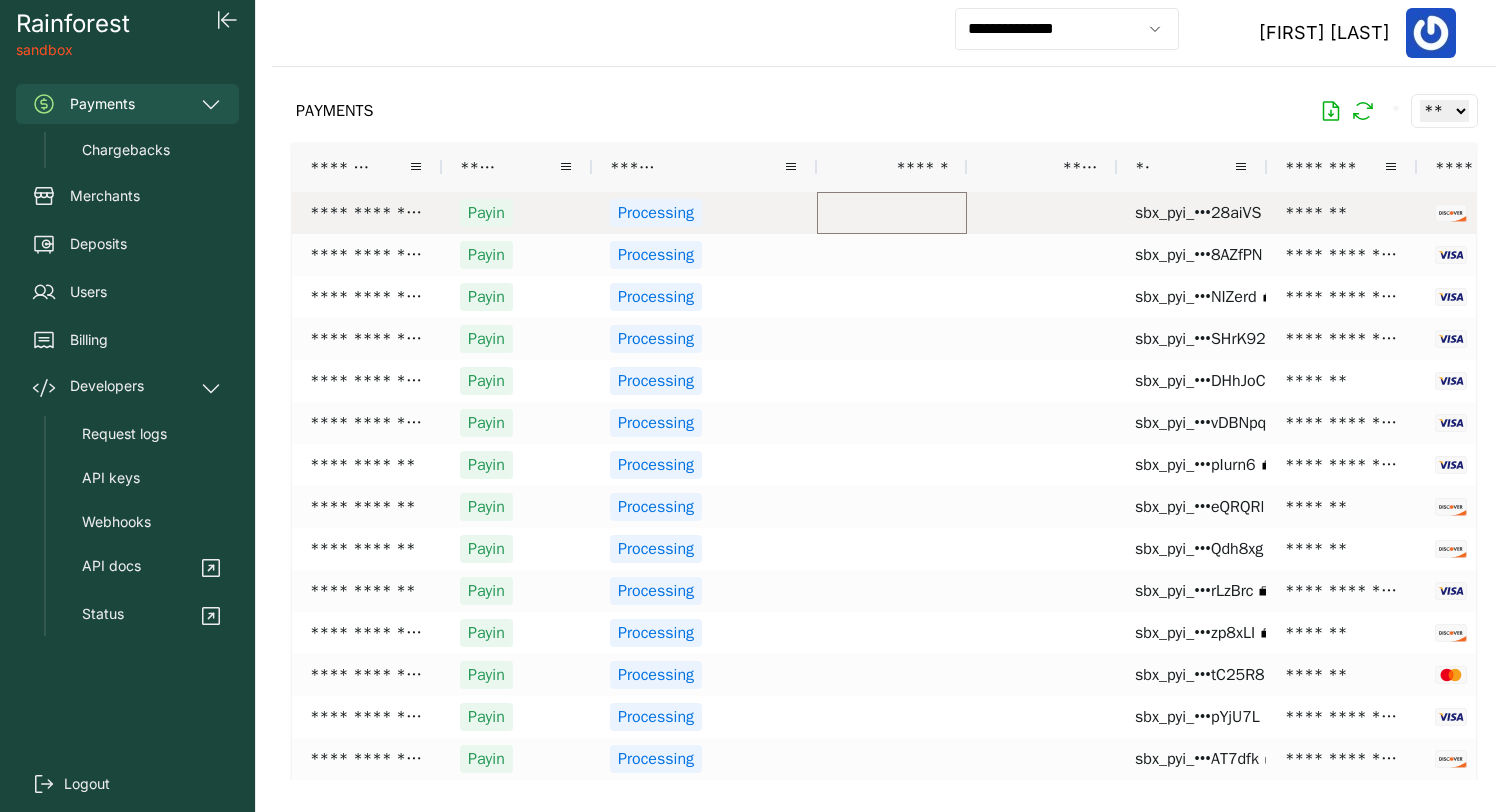 click at bounding box center [892, 213] 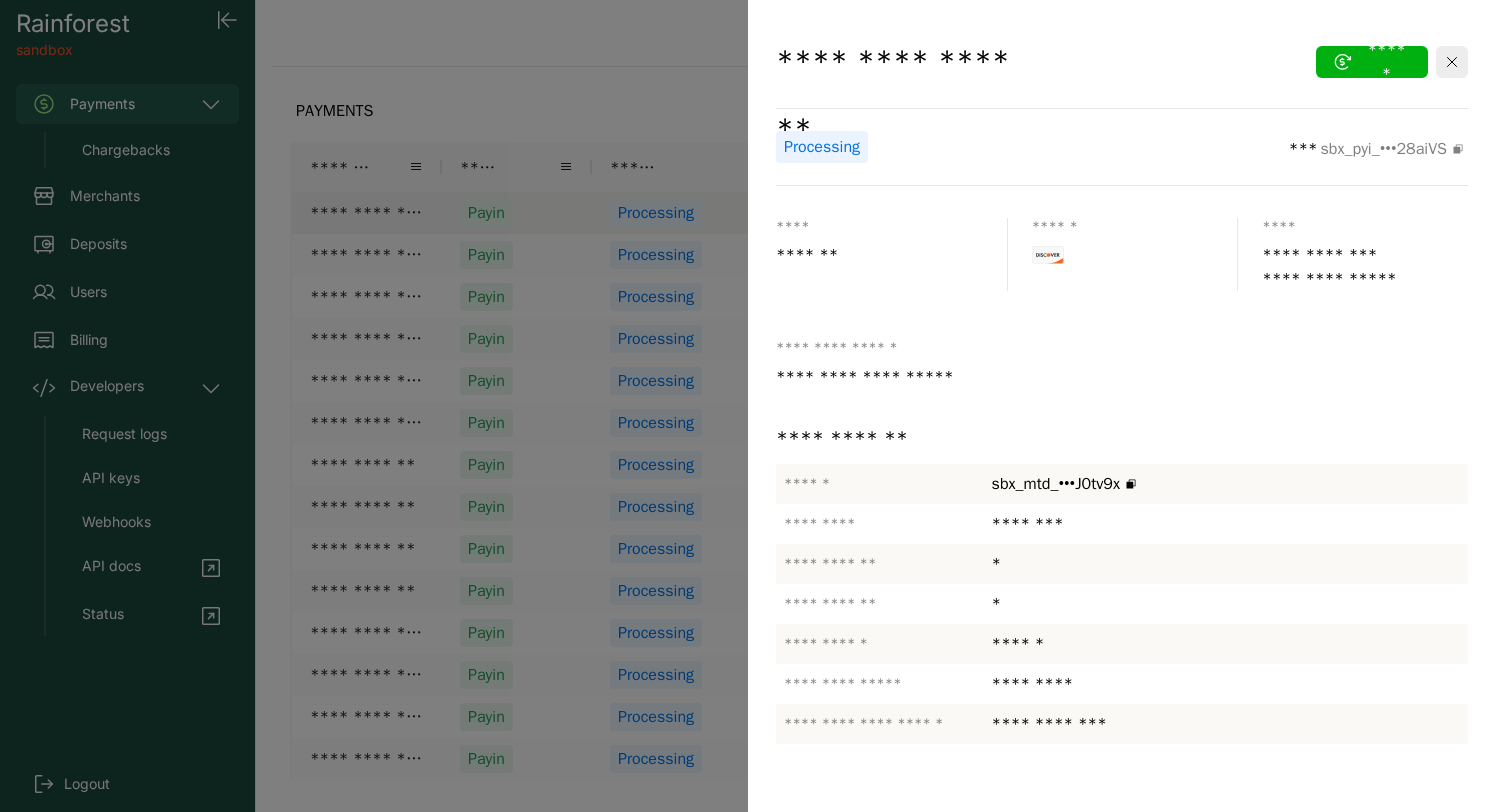 drag, startPoint x: 783, startPoint y: 377, endPoint x: 972, endPoint y: 377, distance: 189 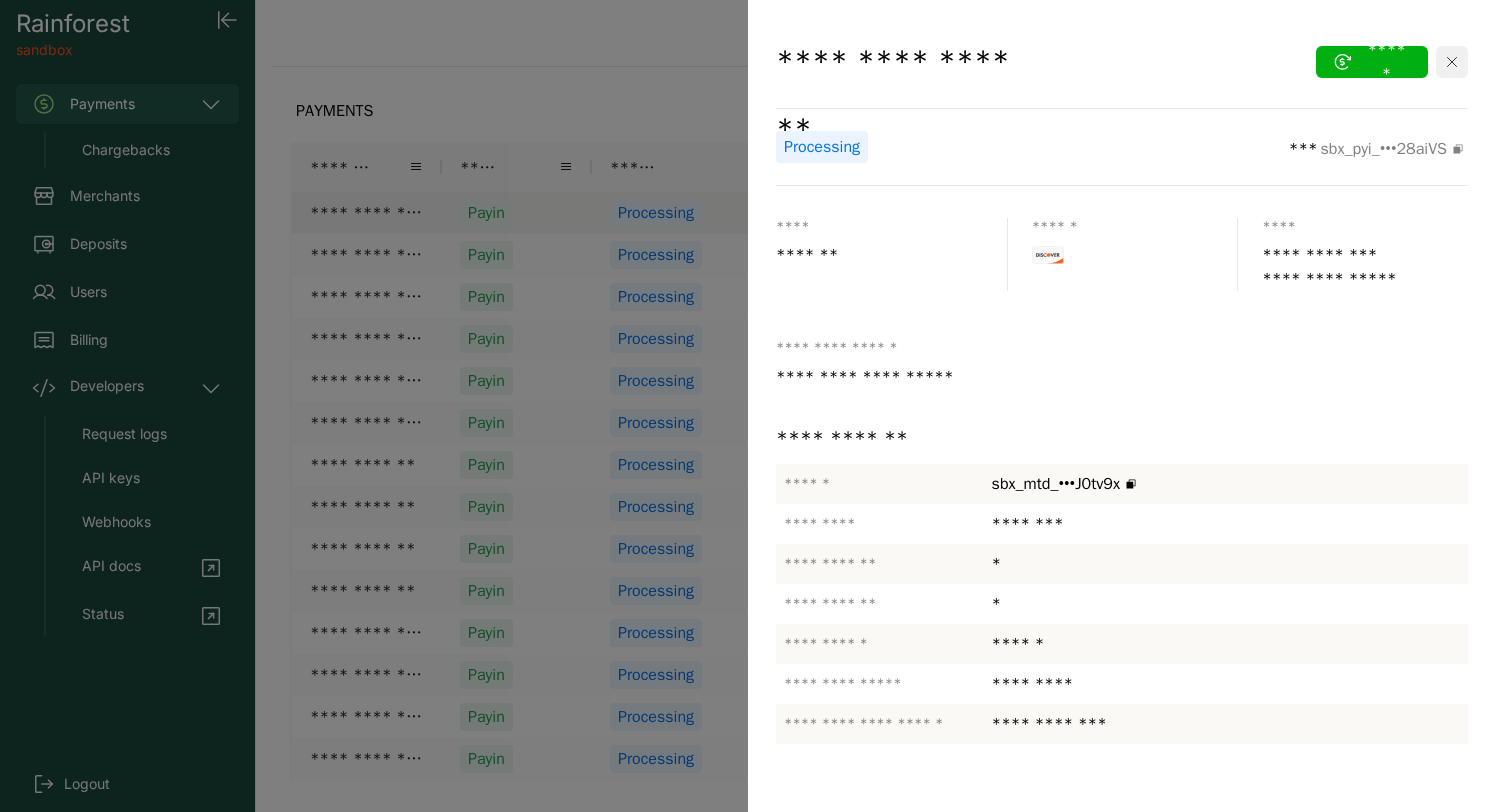 click 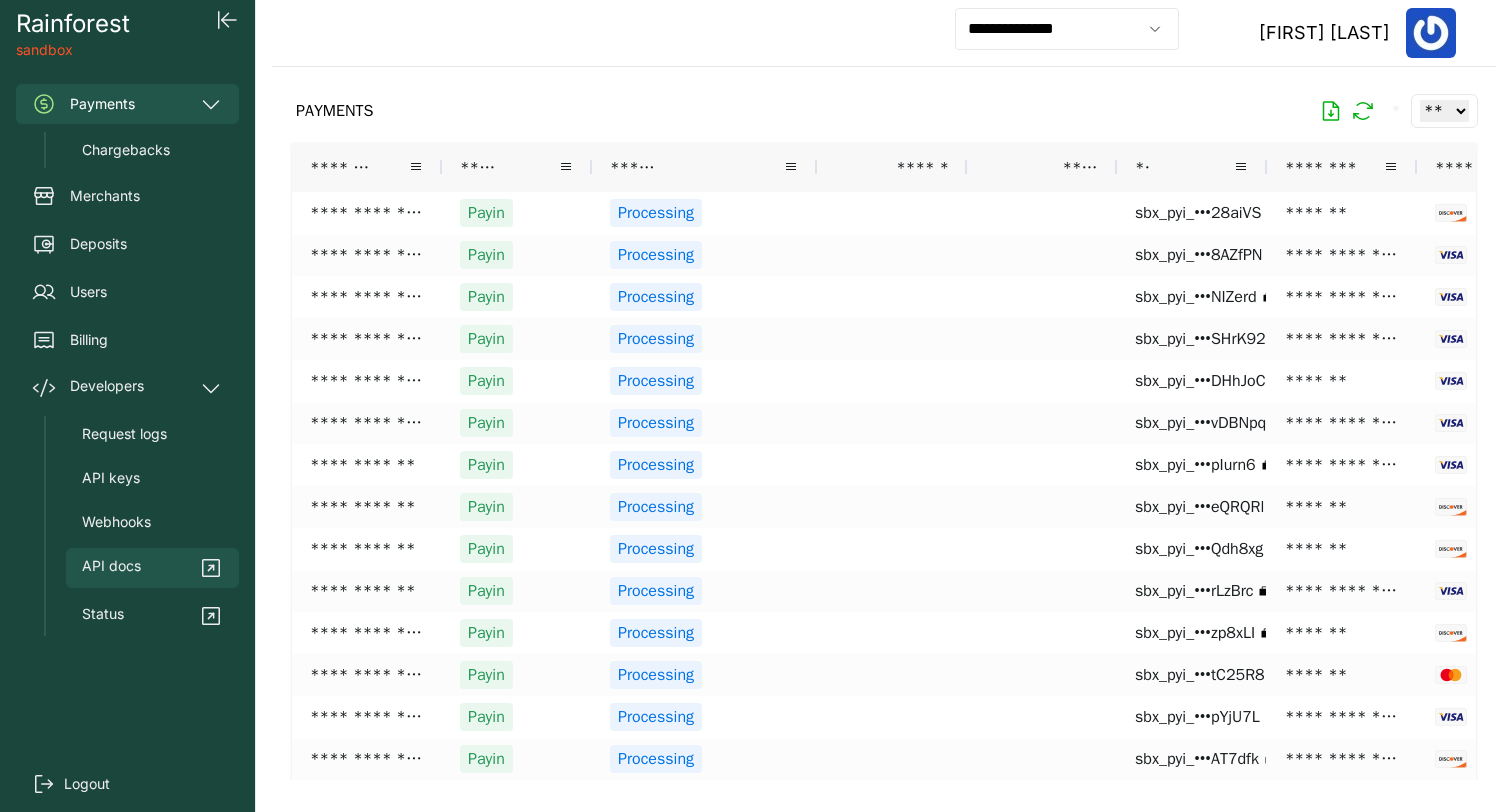 click on "API docs" at bounding box center [111, 568] 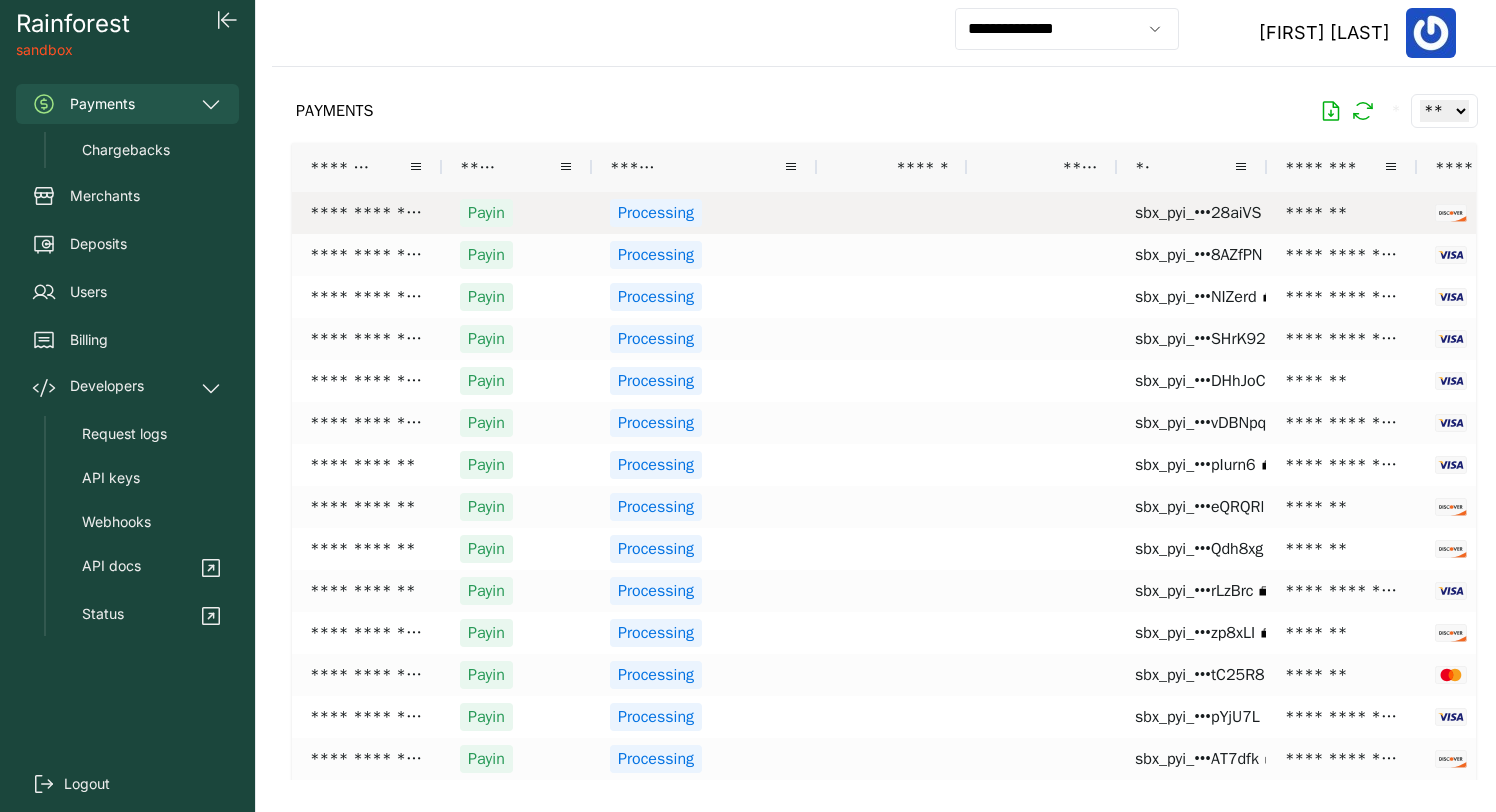click on "Processing" at bounding box center [704, 213] 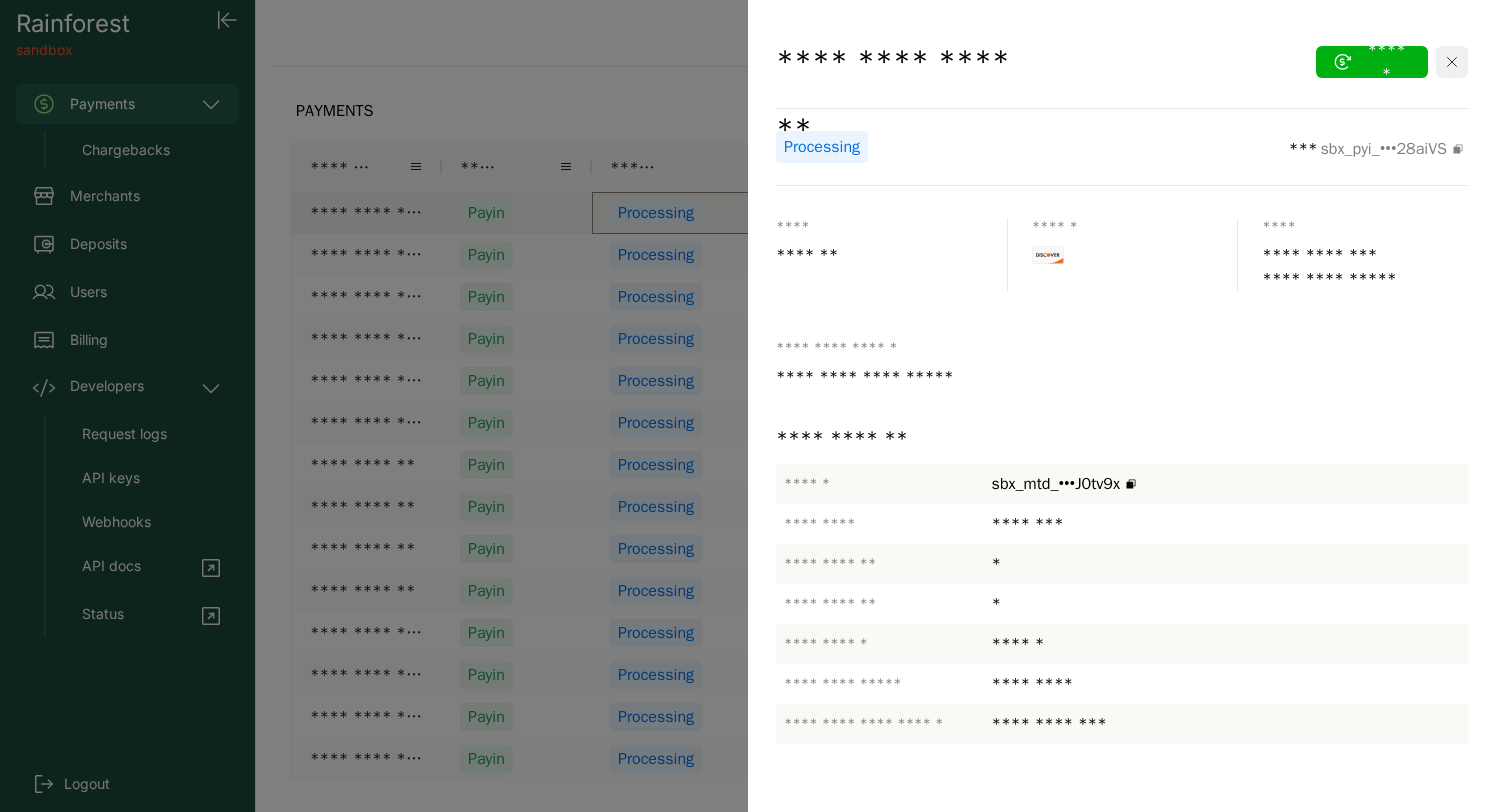 click 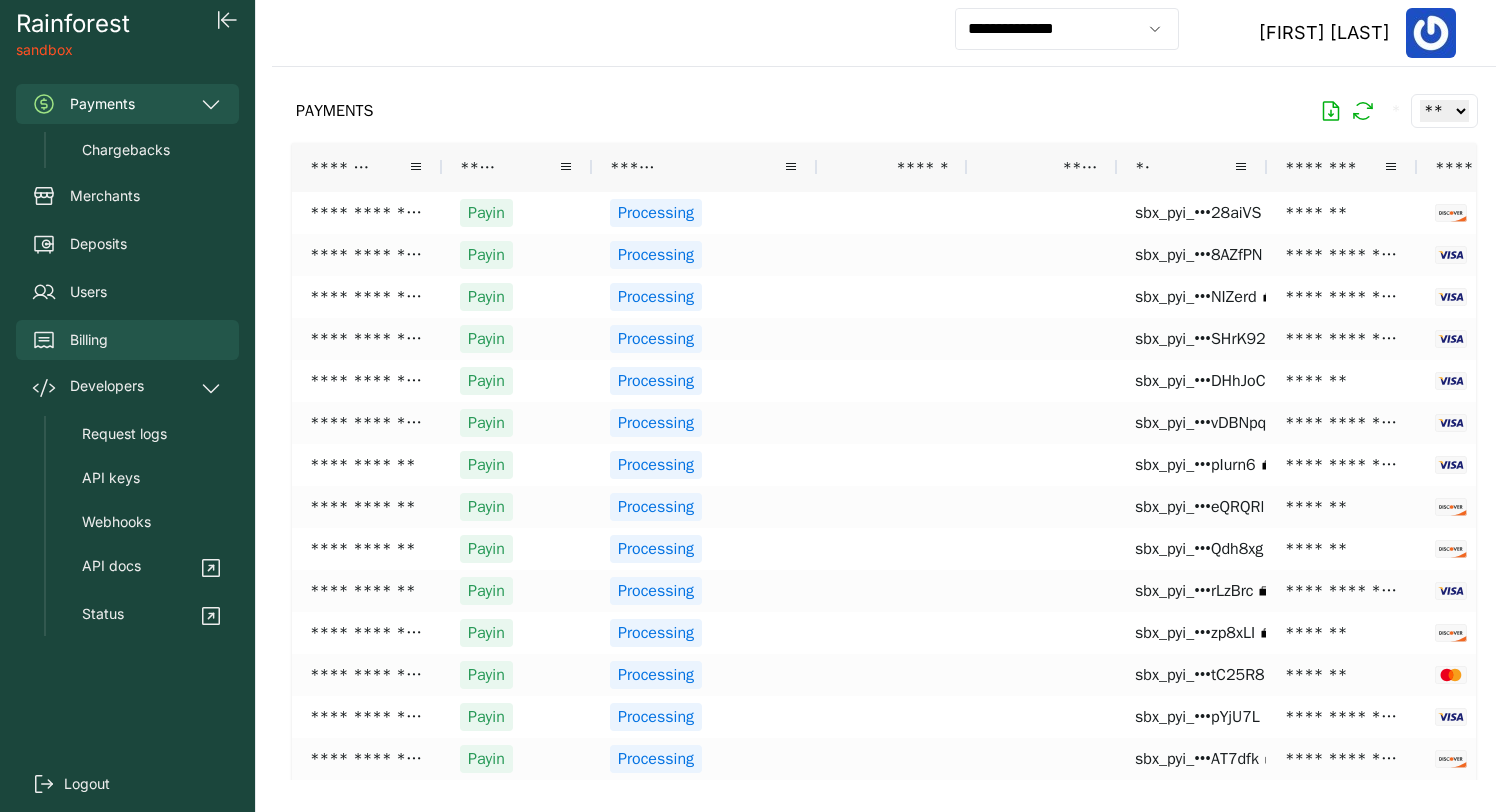 click on "Billing" at bounding box center (89, 340) 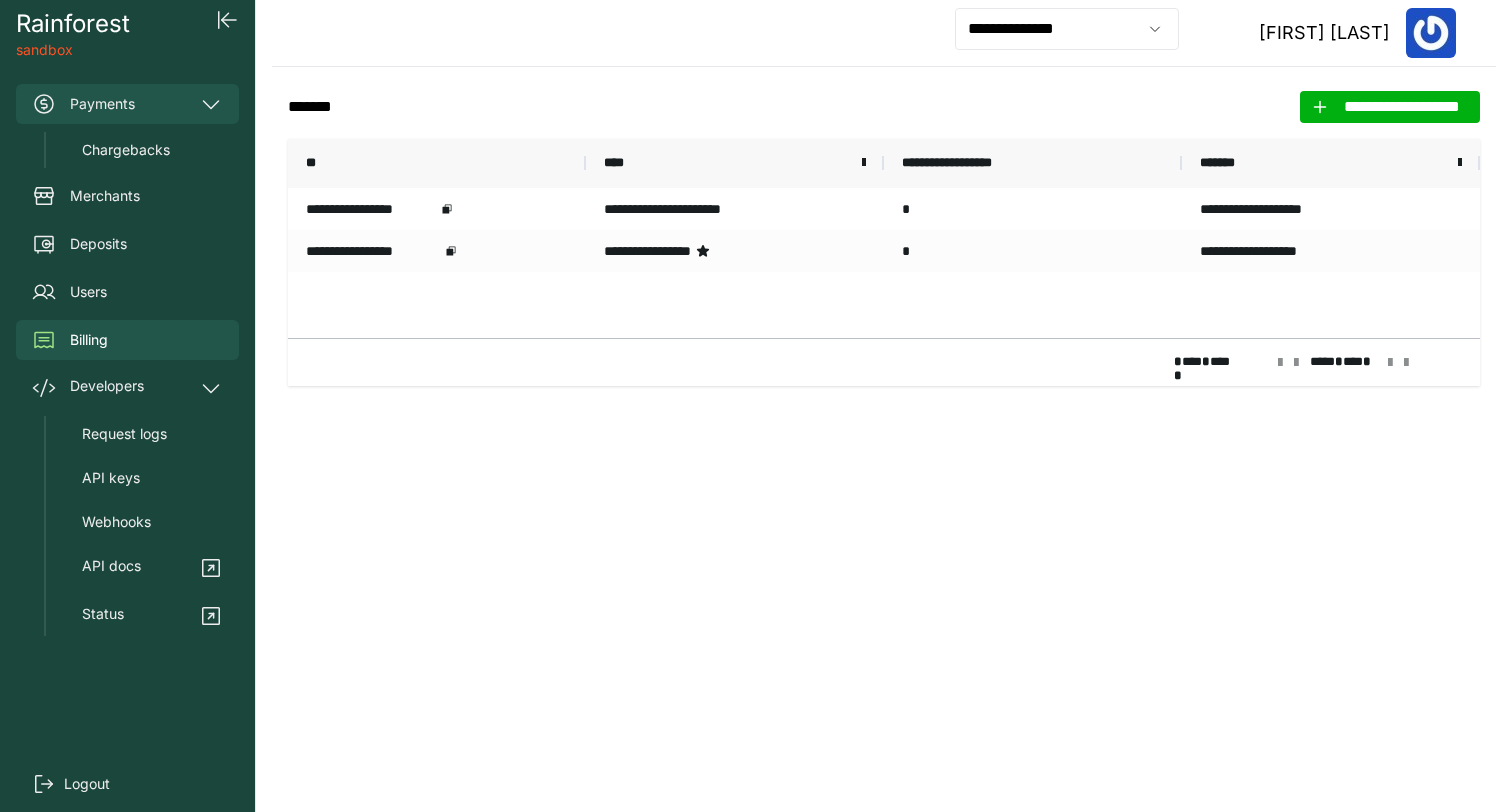 click on "Payments" at bounding box center [127, 104] 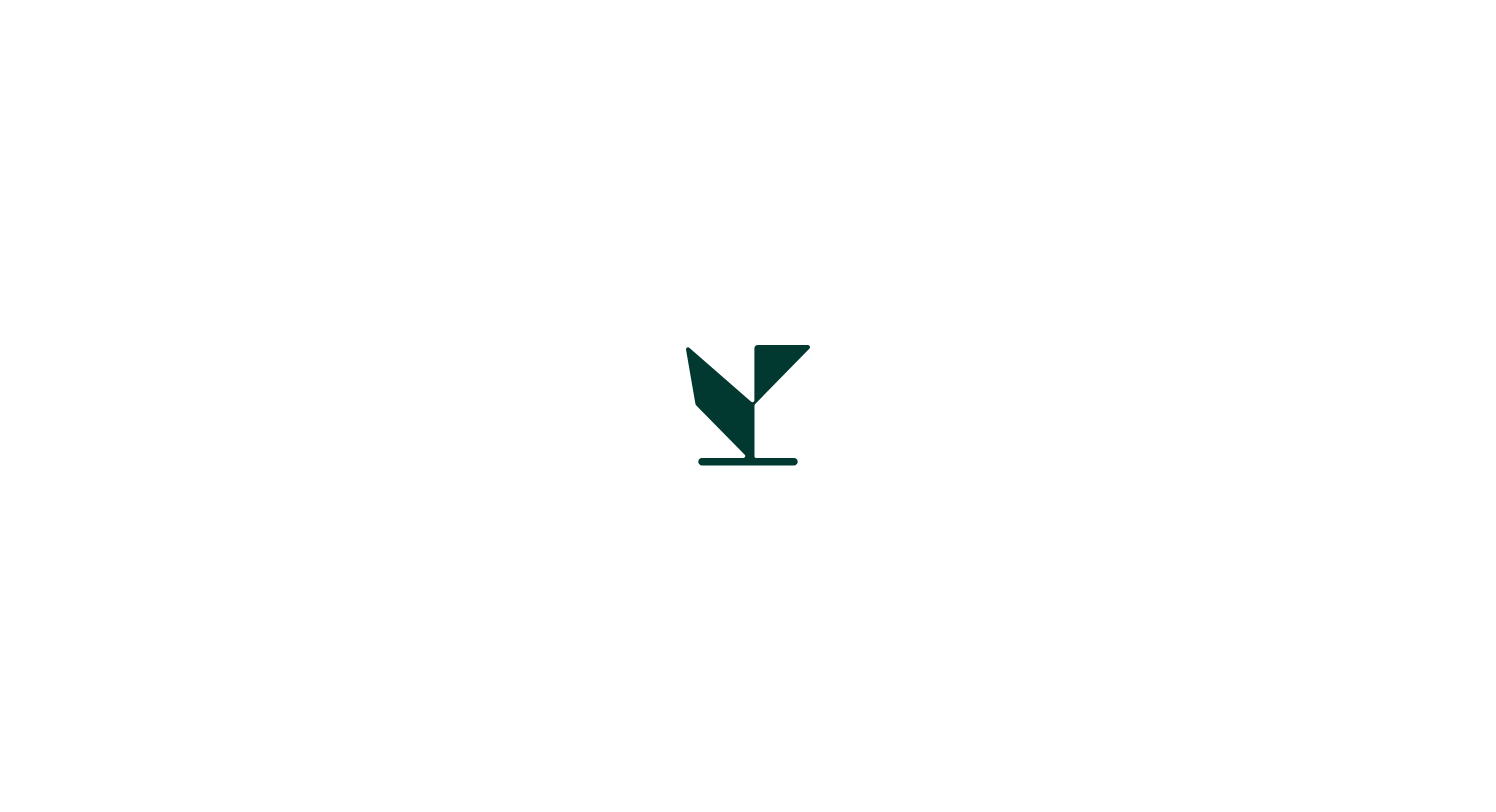 scroll, scrollTop: 0, scrollLeft: 0, axis: both 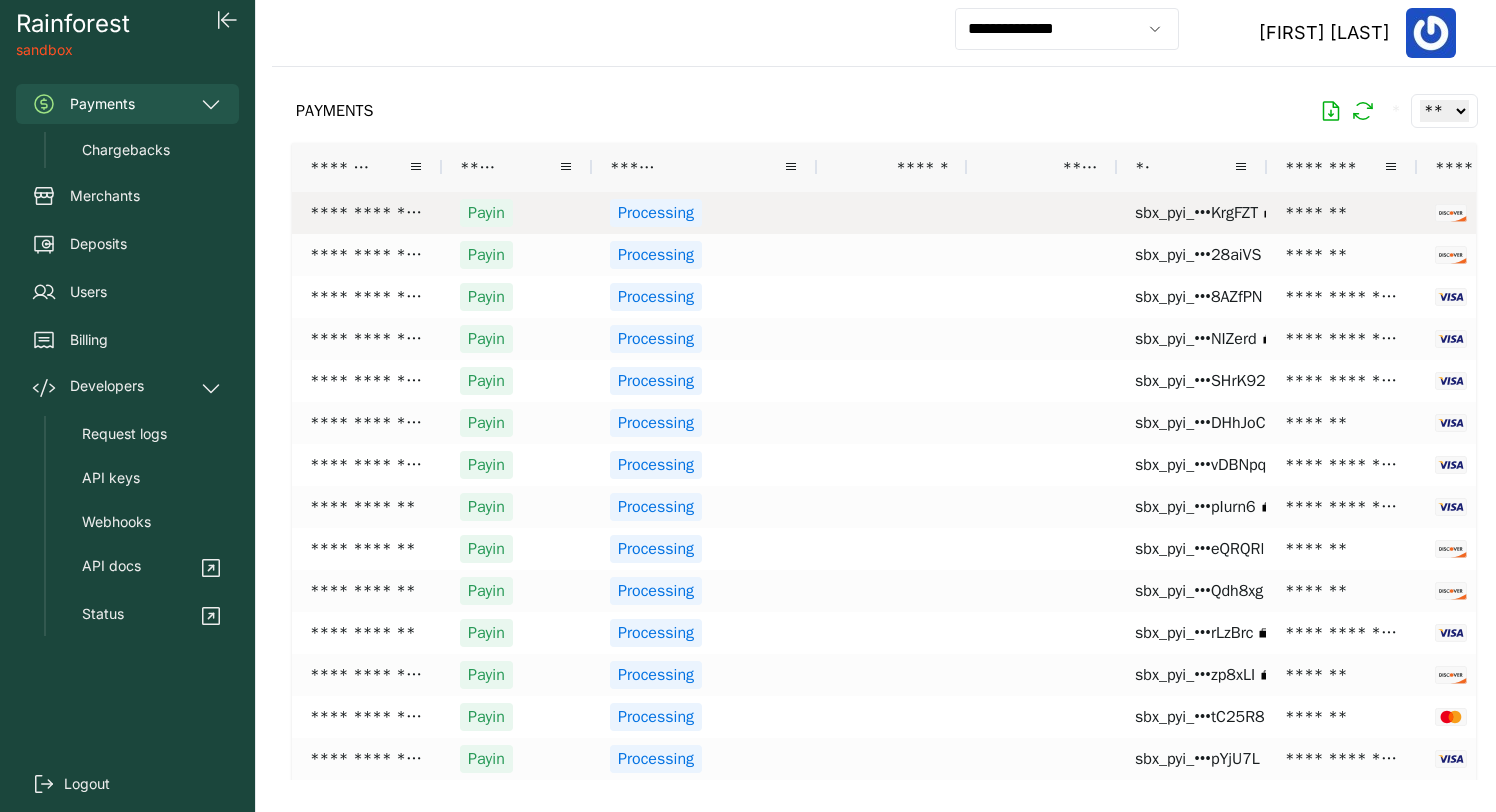 click on "Processing" at bounding box center (704, 213) 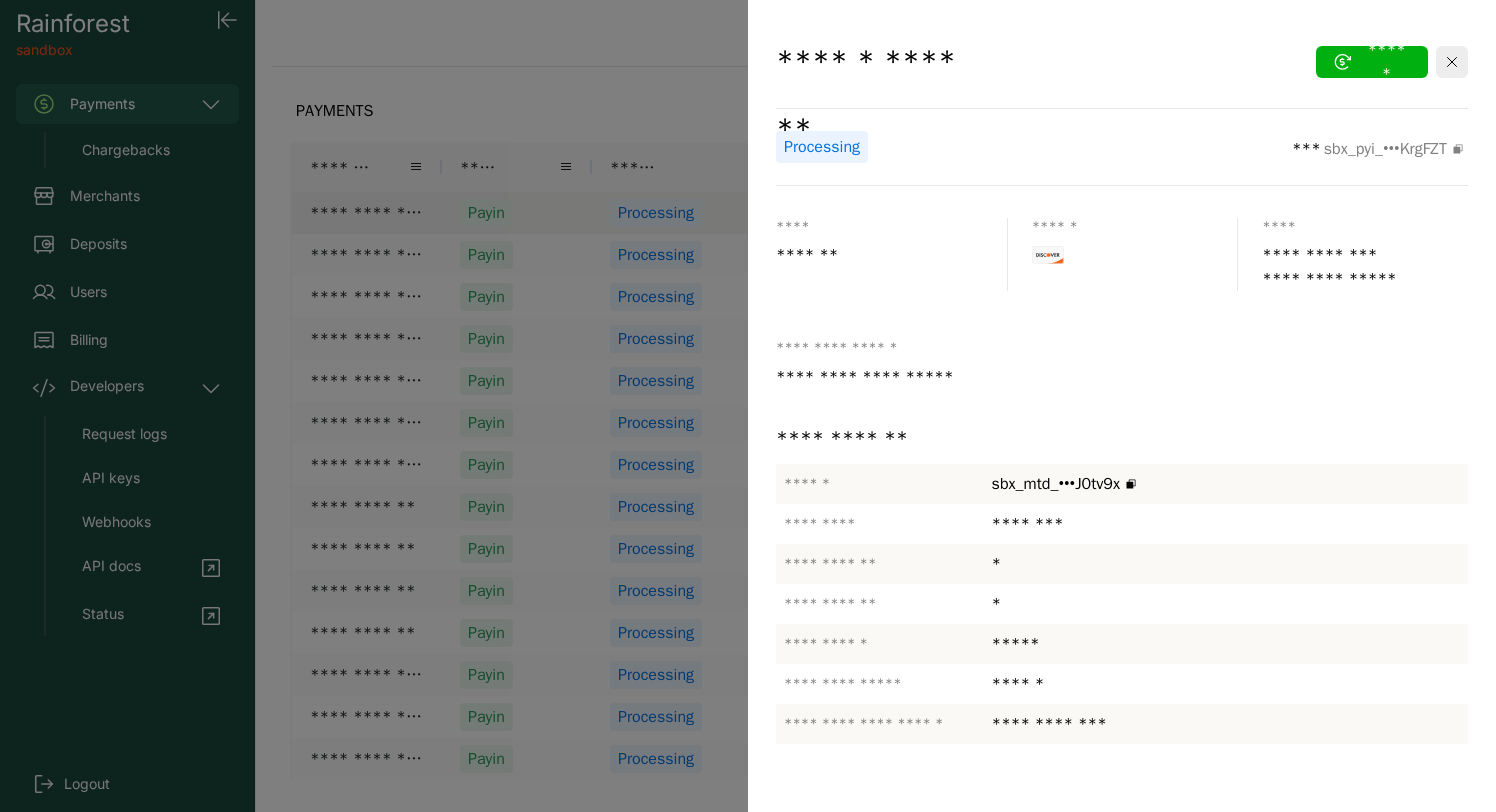 click on "*** sbx_pyi_•••KrgFZT" at bounding box center [1378, 147] 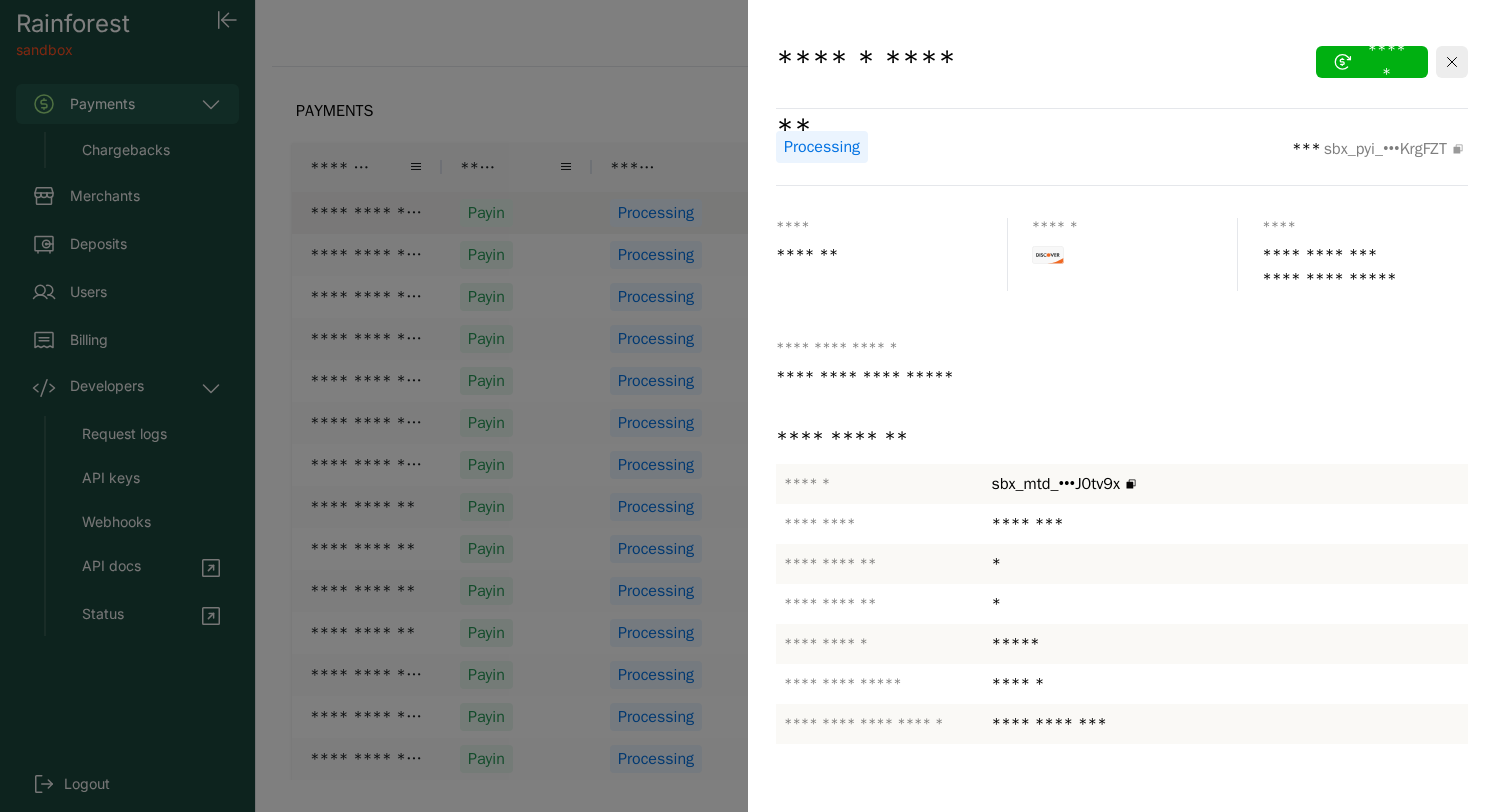 click 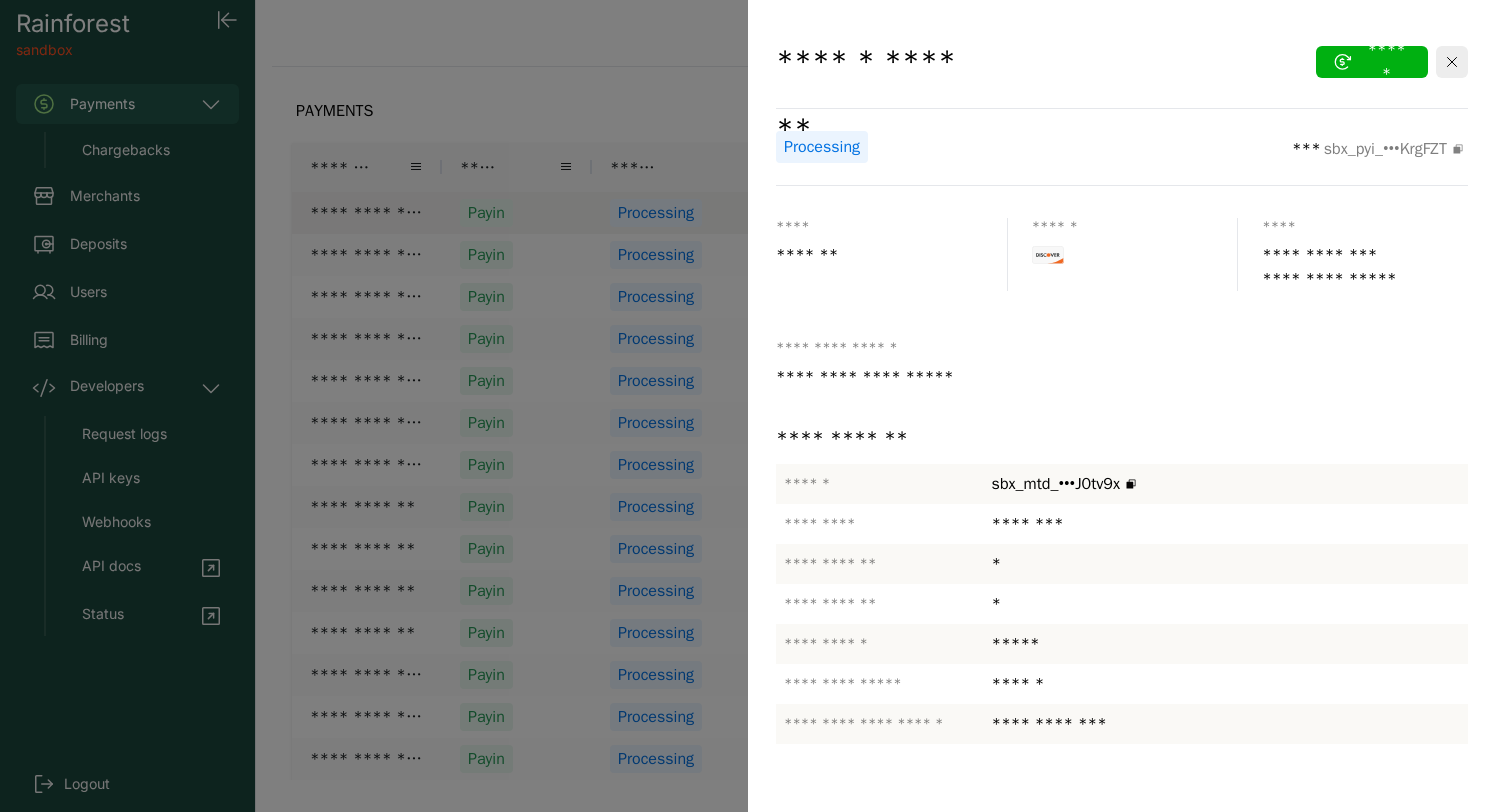 click at bounding box center (748, 406) 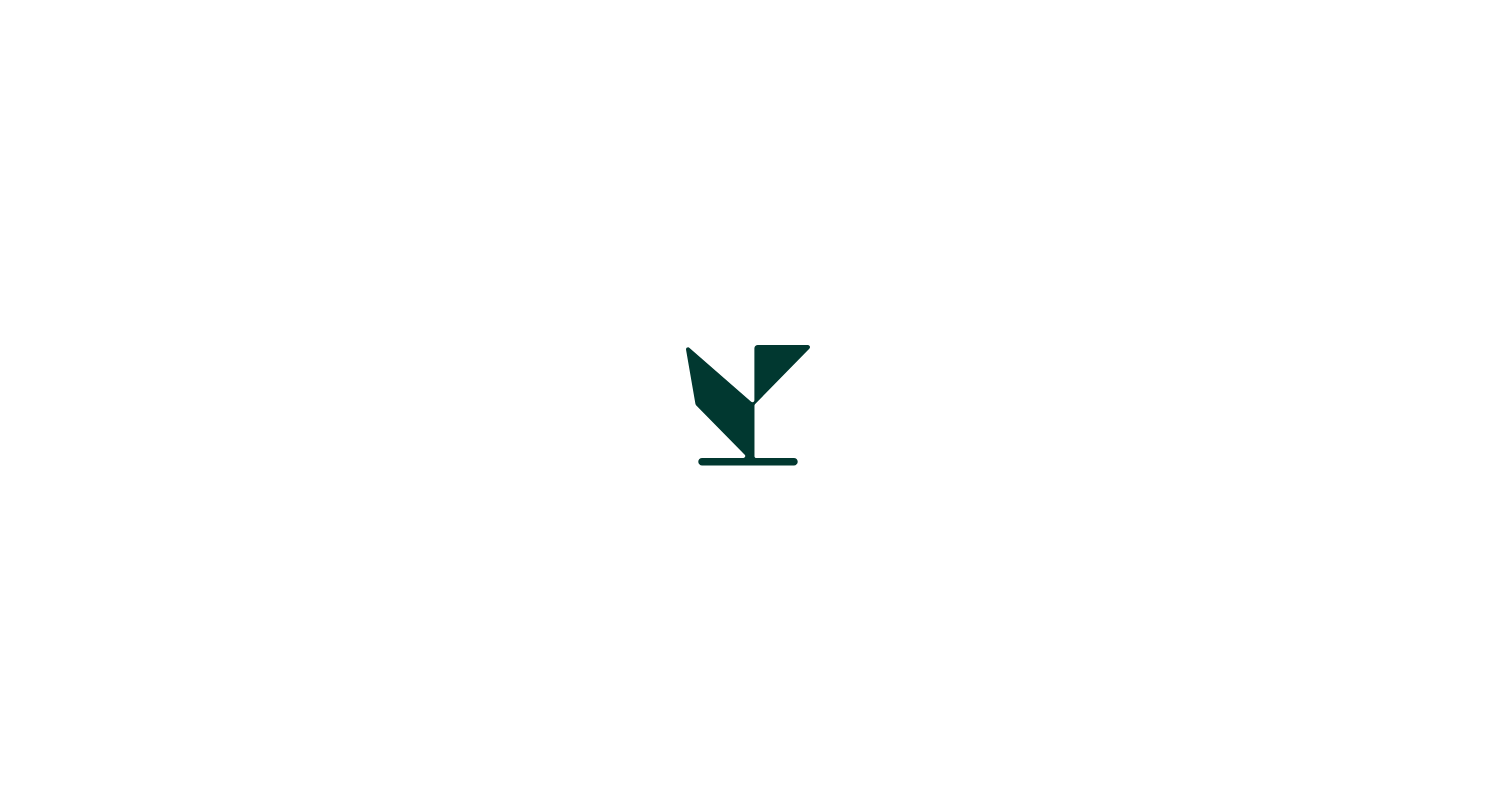 scroll, scrollTop: 0, scrollLeft: 0, axis: both 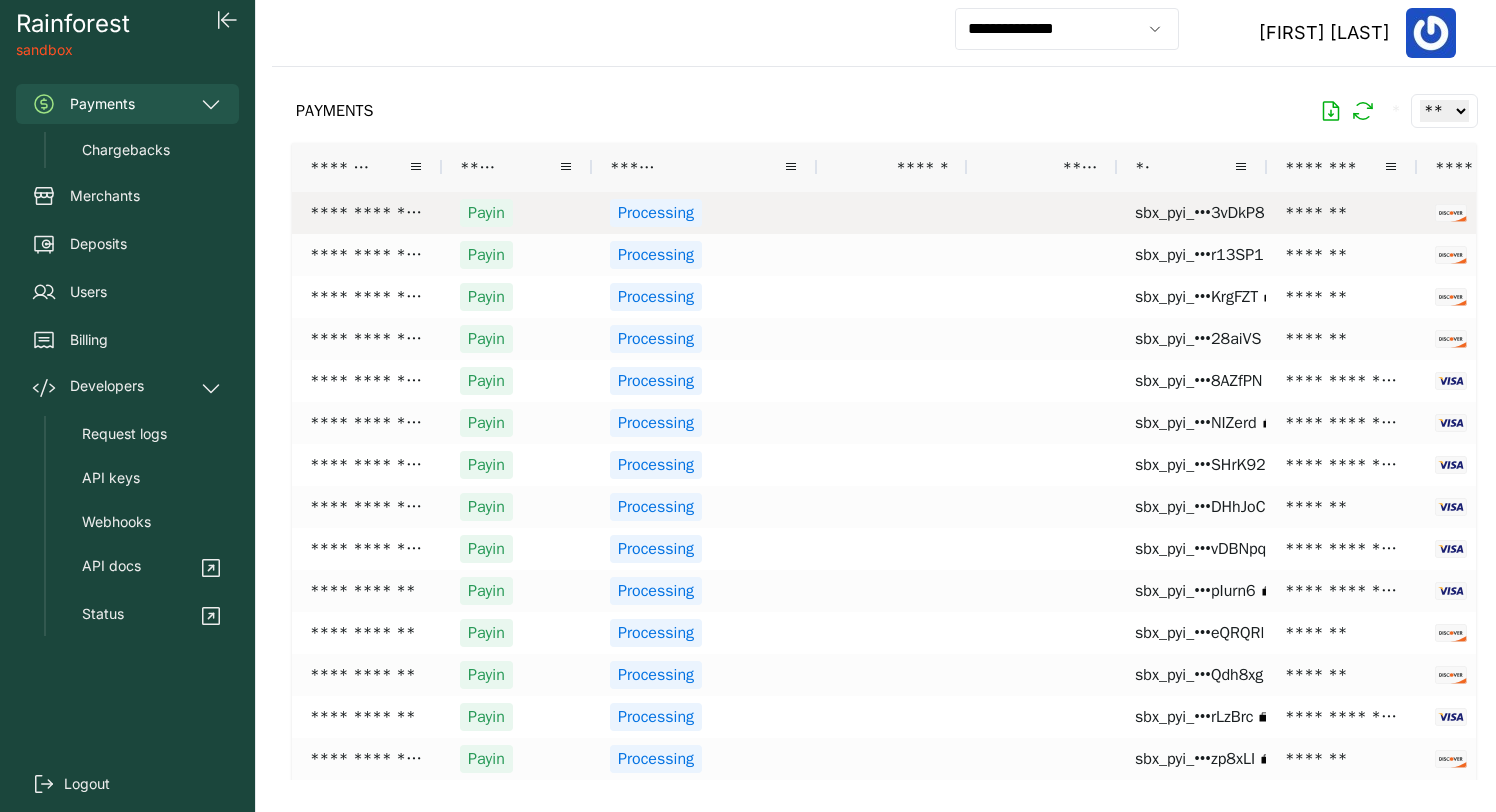 click on "Processing" at bounding box center (704, 213) 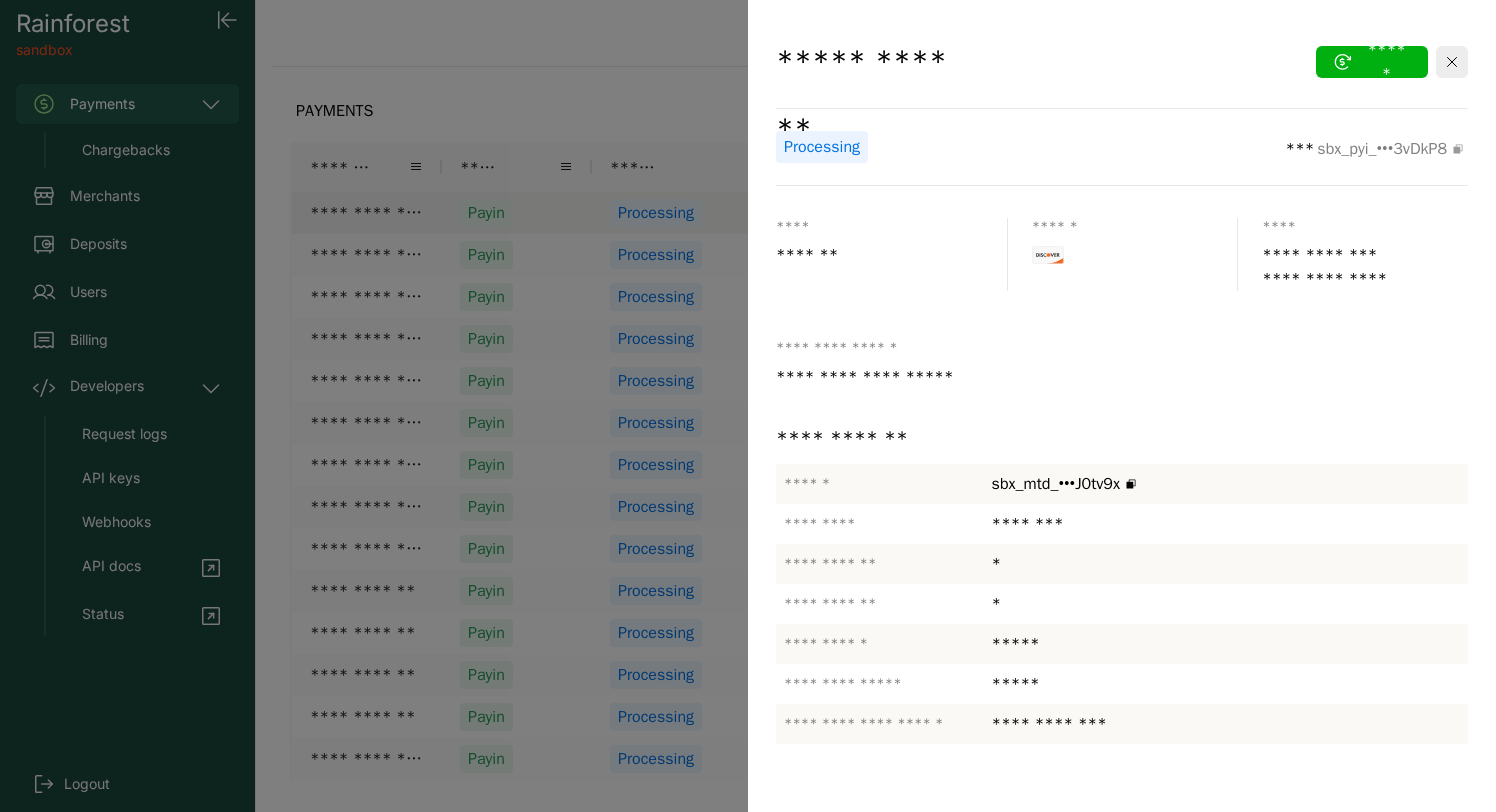 click 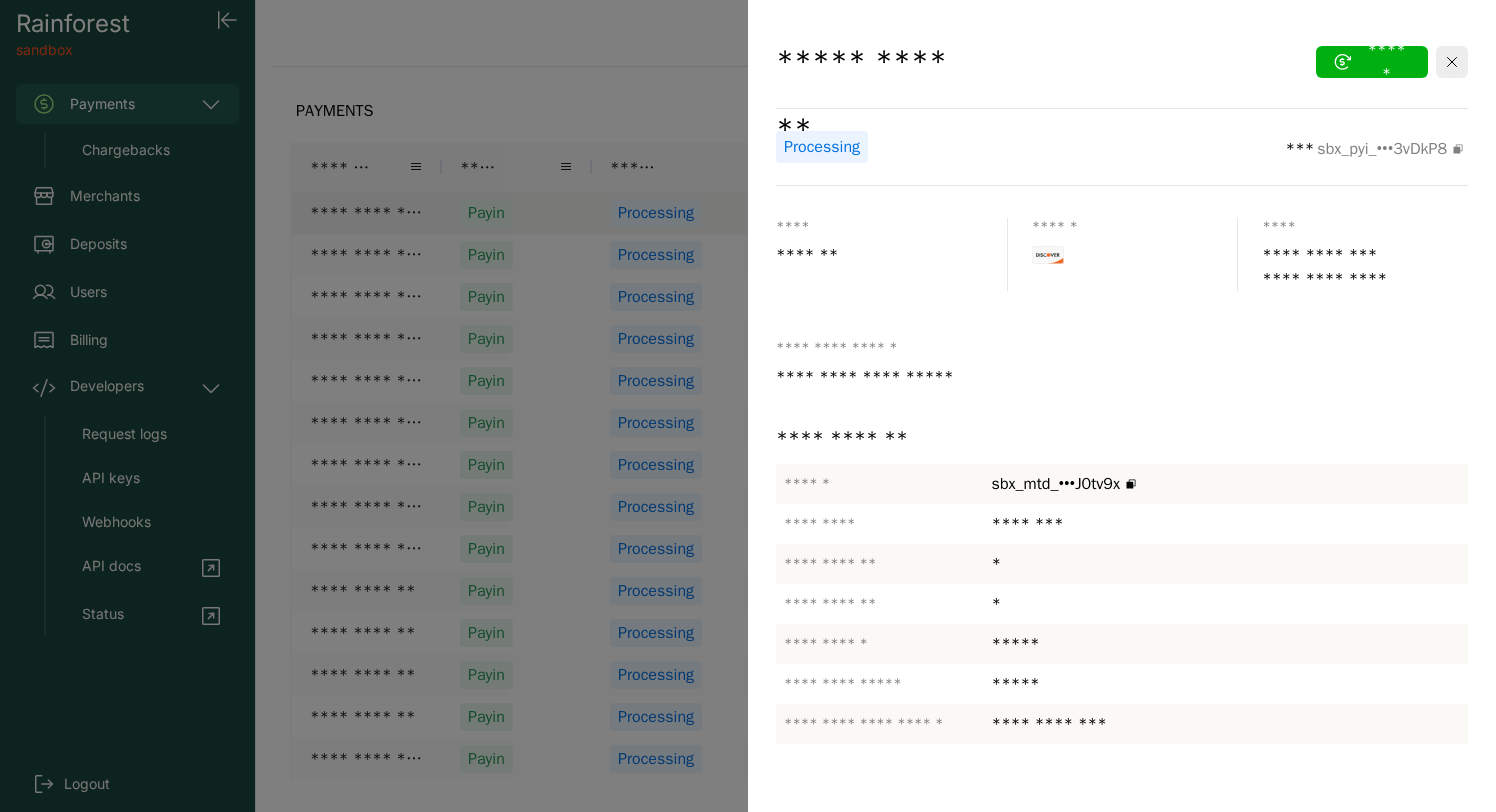 click at bounding box center [748, 406] 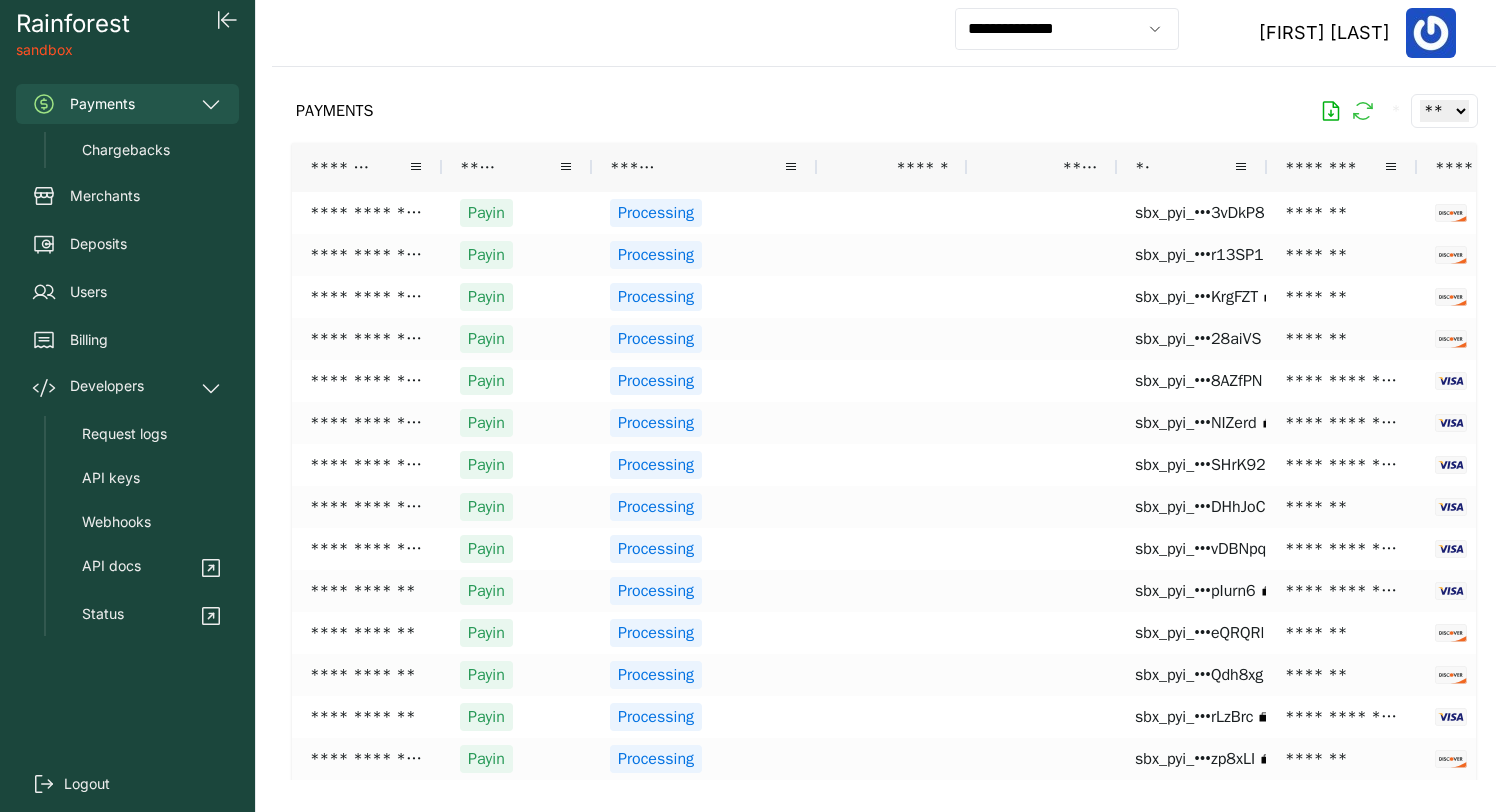 click 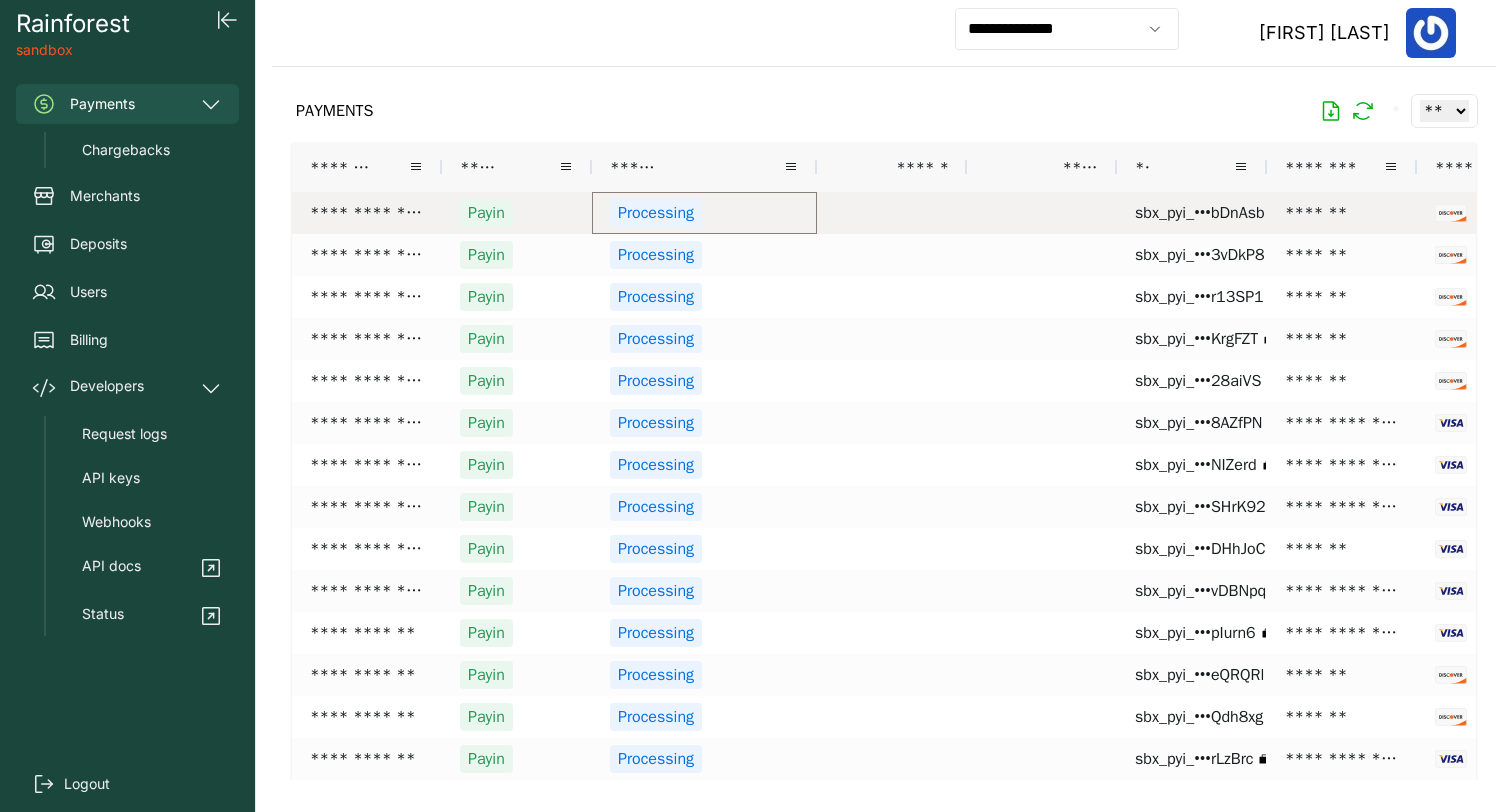 click on "Processing" at bounding box center [704, 213] 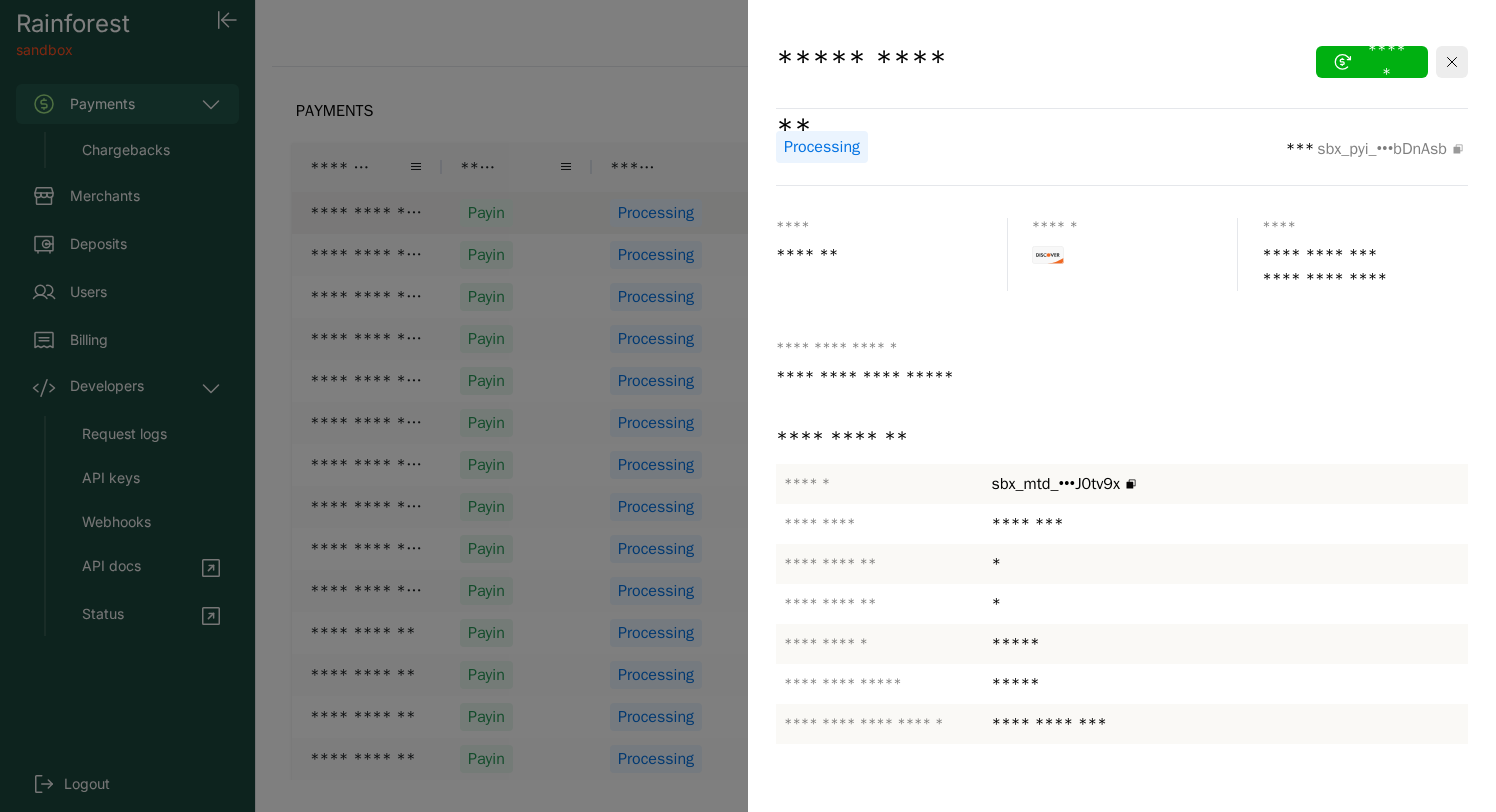 click 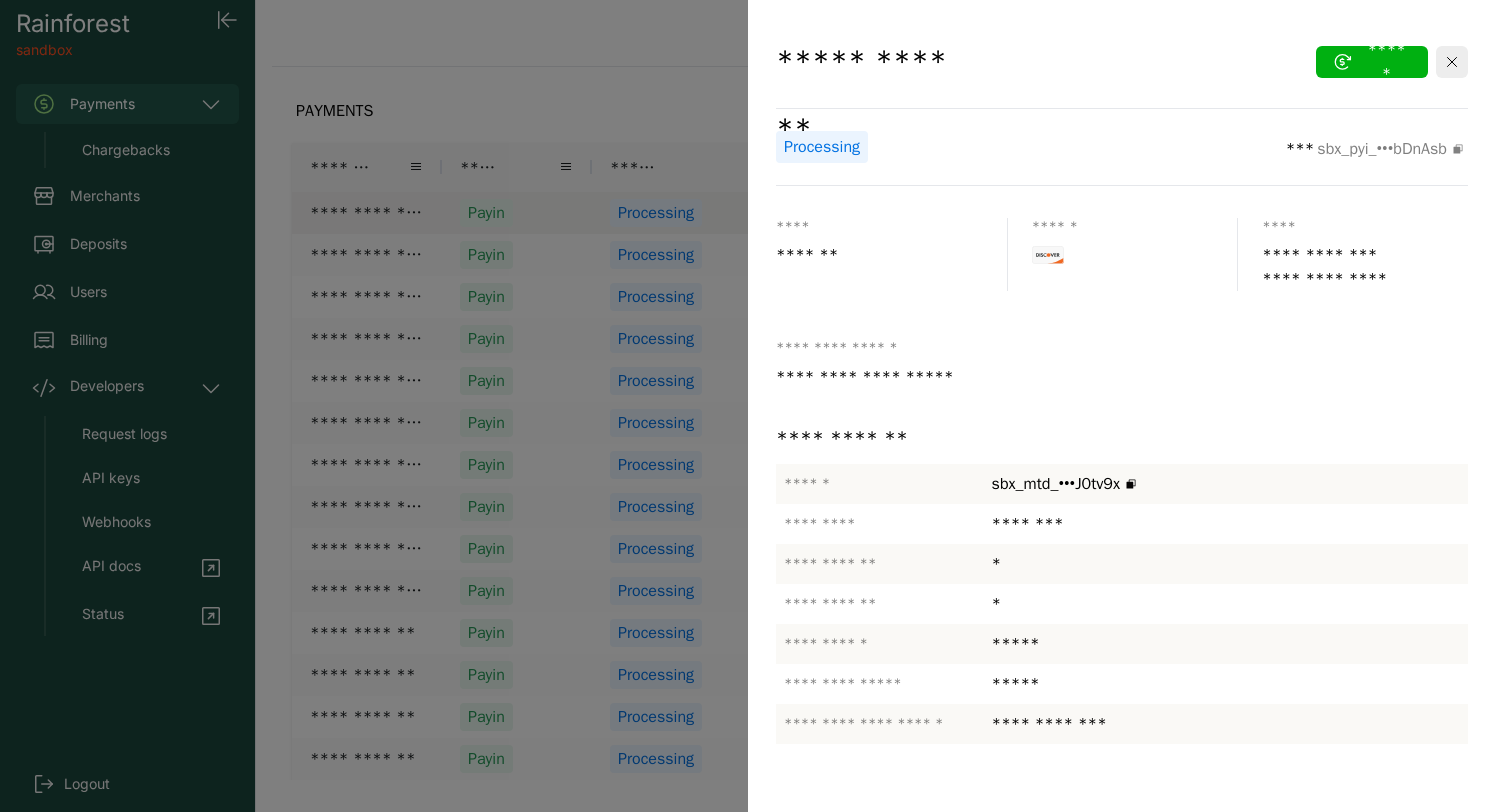 click at bounding box center [748, 406] 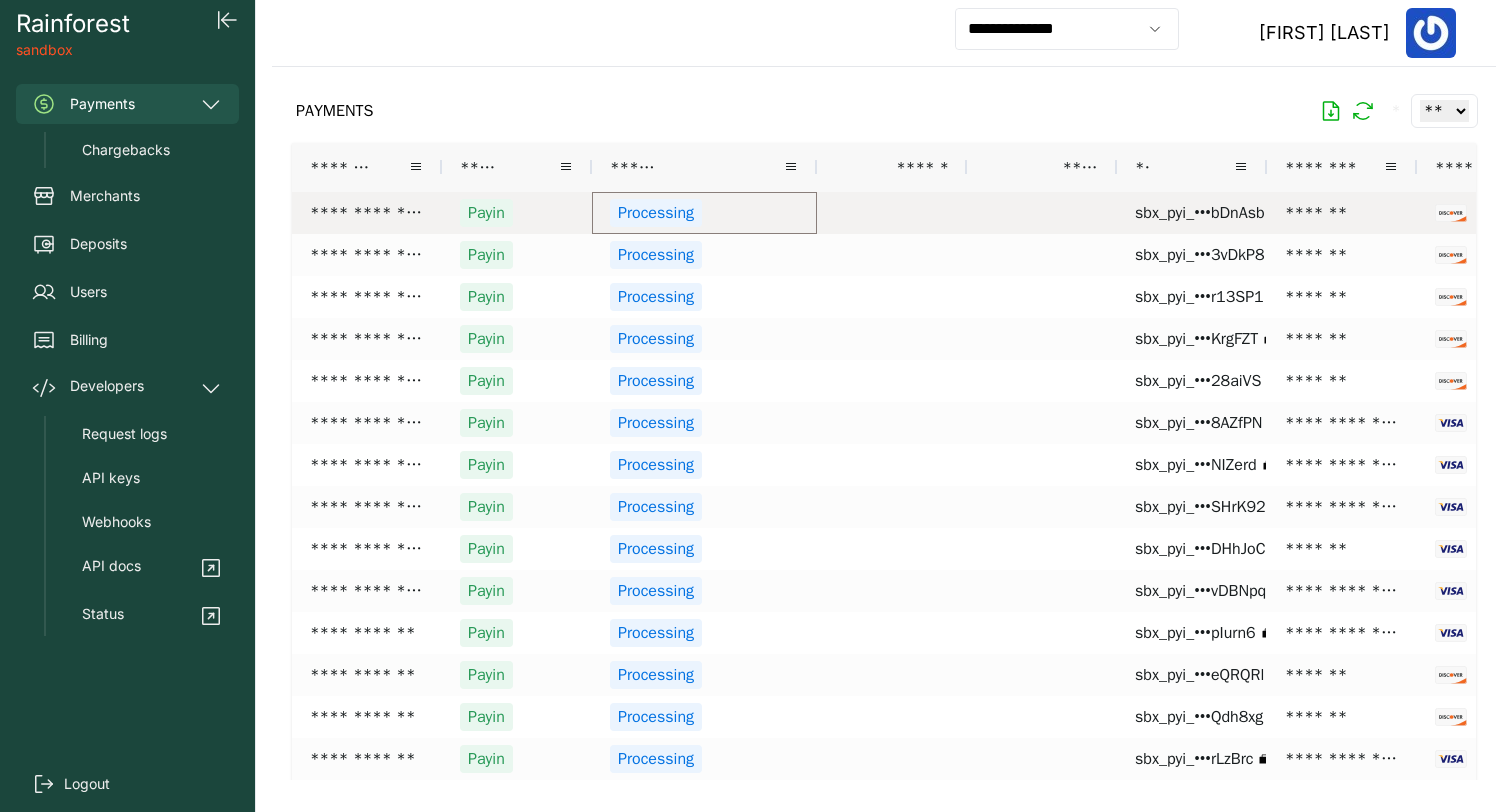 click on "Processing" at bounding box center (704, 213) 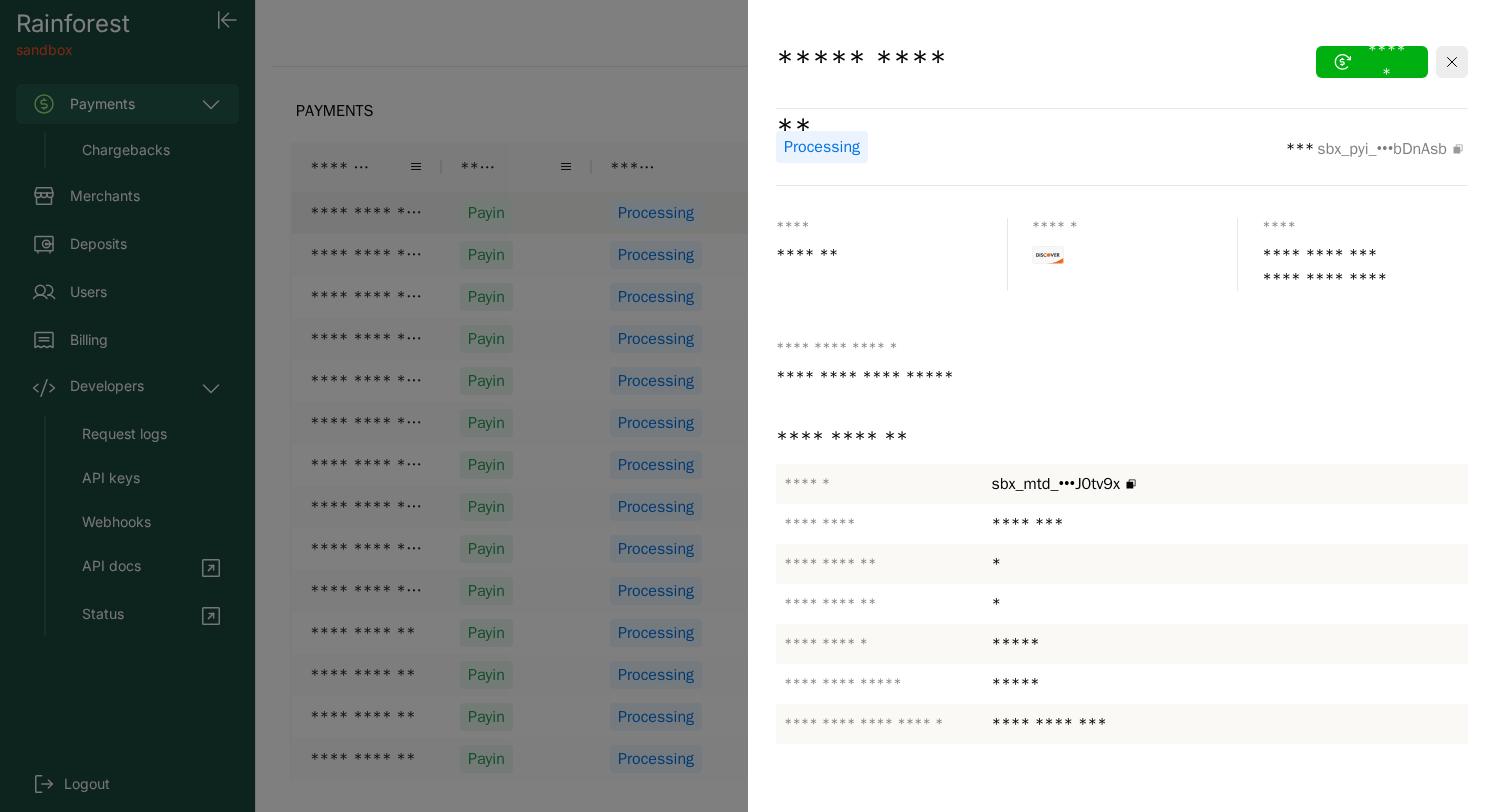click 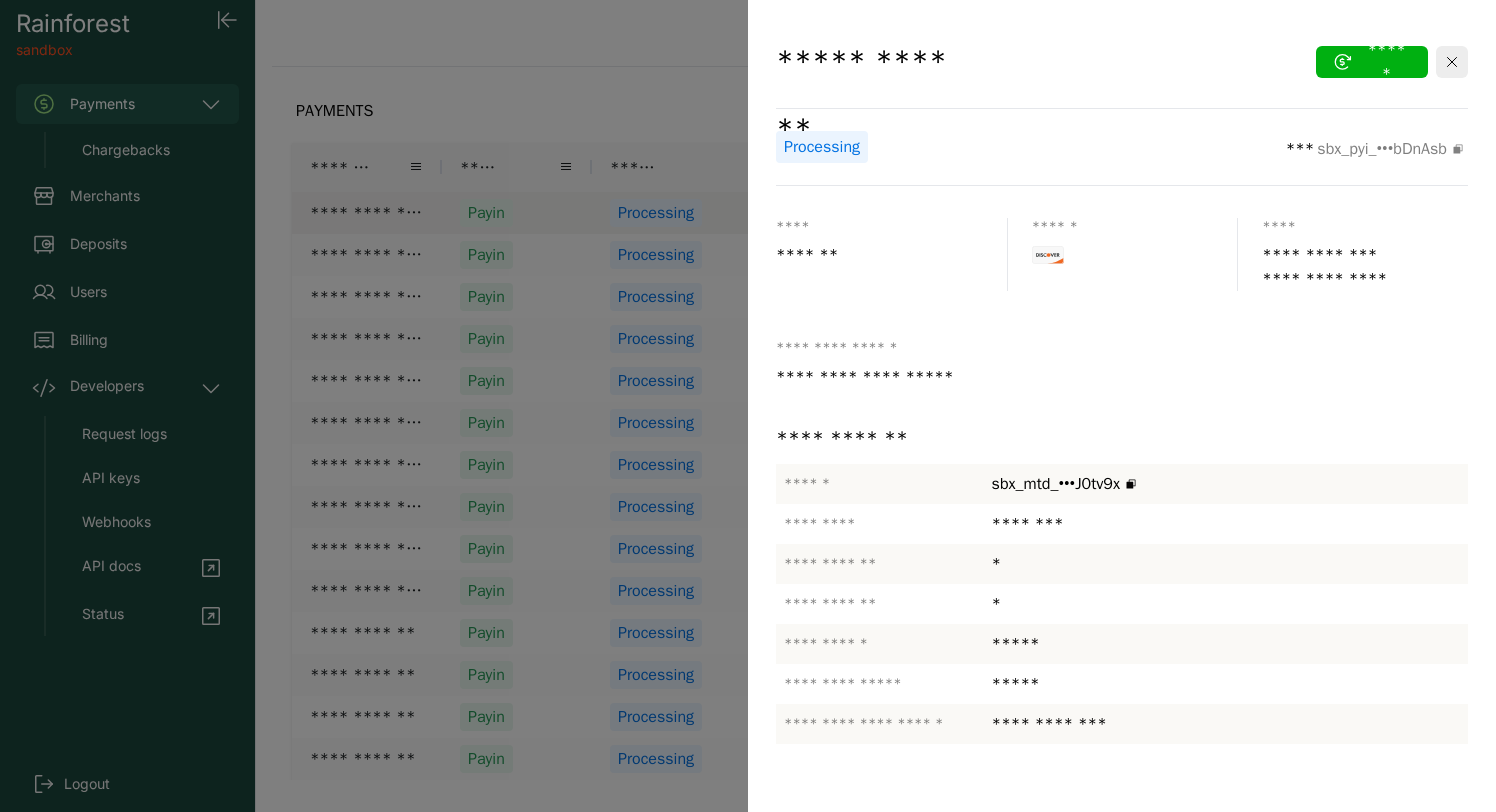 click at bounding box center [748, 406] 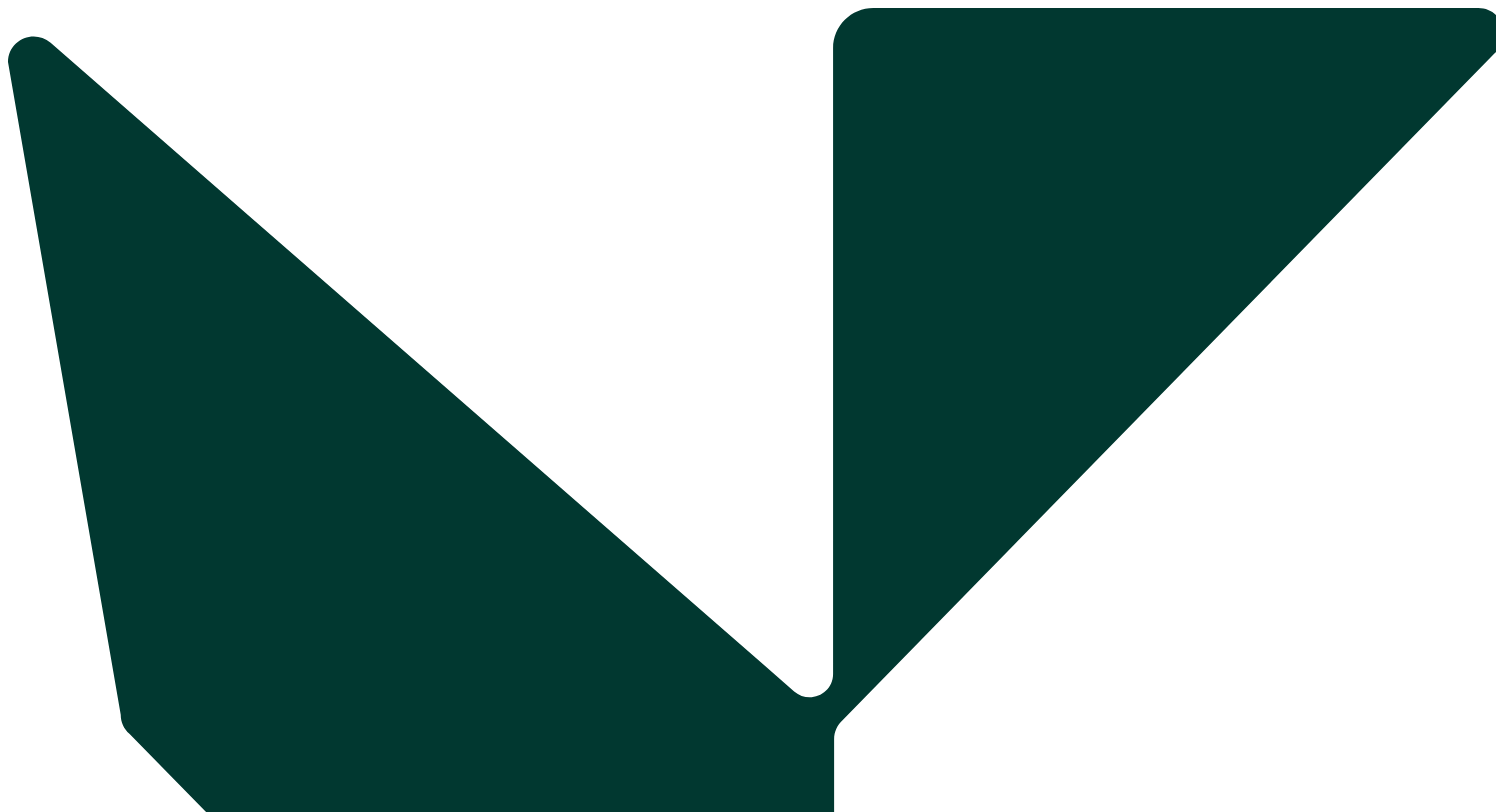 scroll, scrollTop: 0, scrollLeft: 0, axis: both 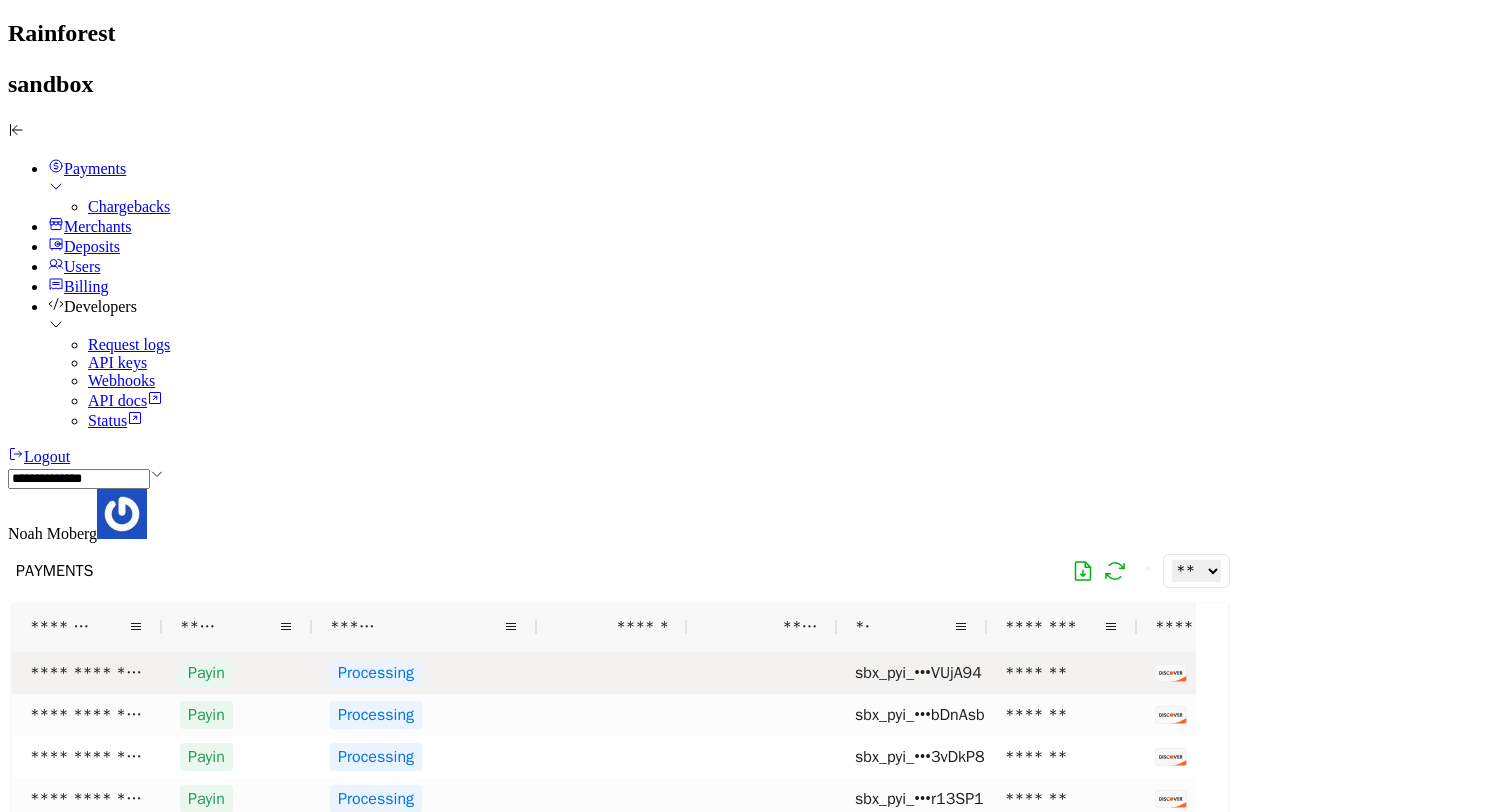 click at bounding box center [612, 673] 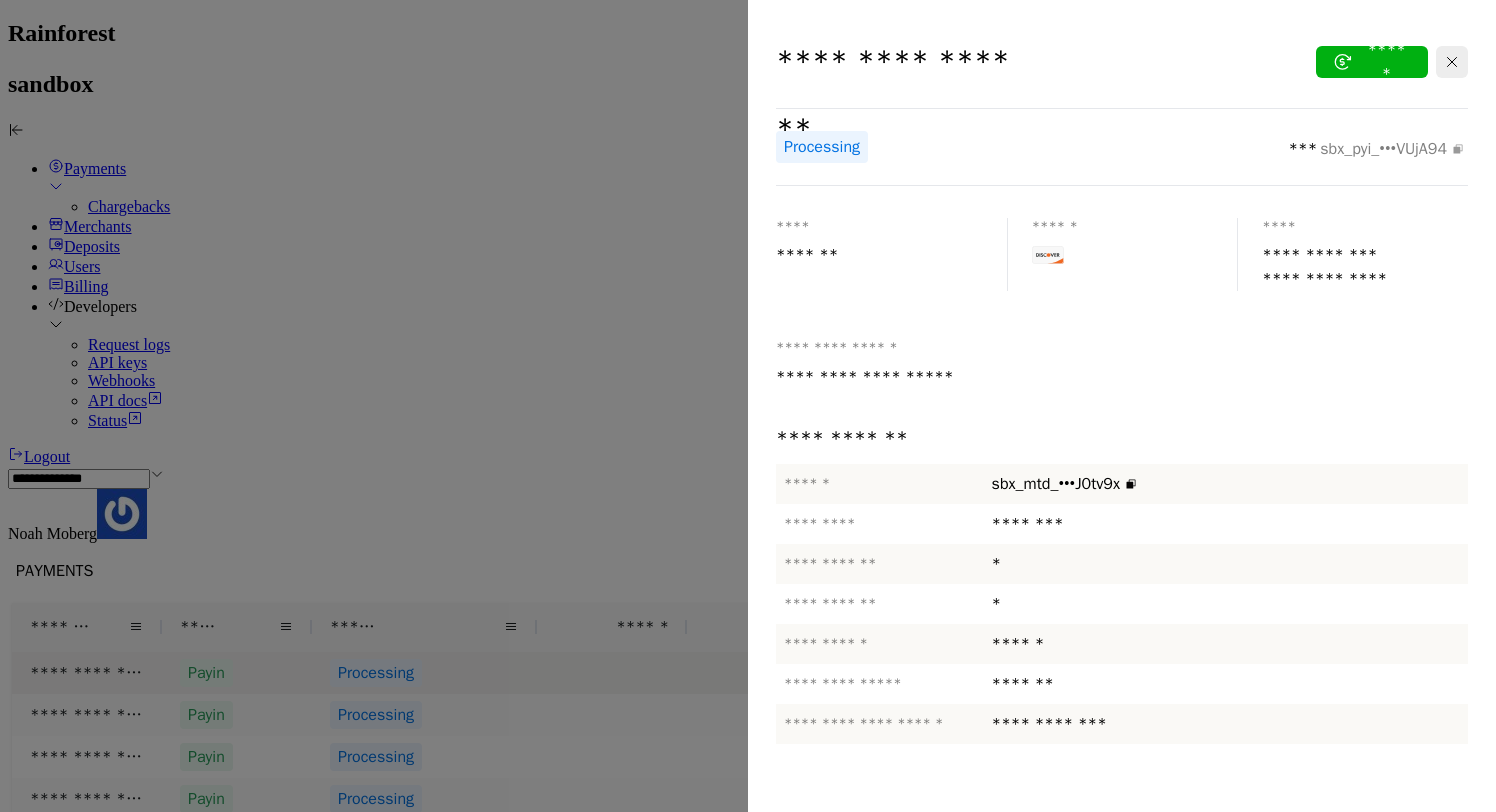 click 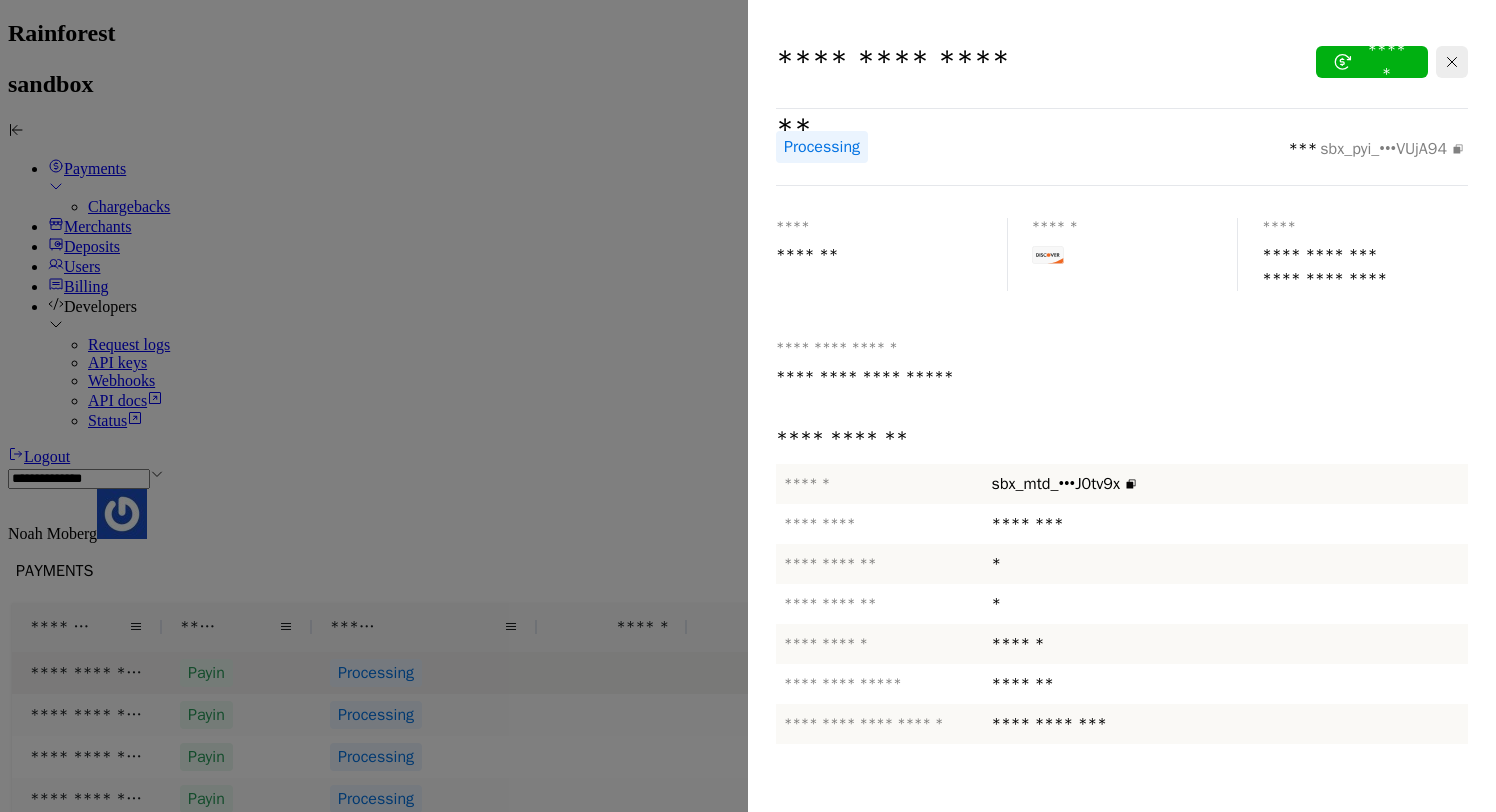 click at bounding box center [748, 406] 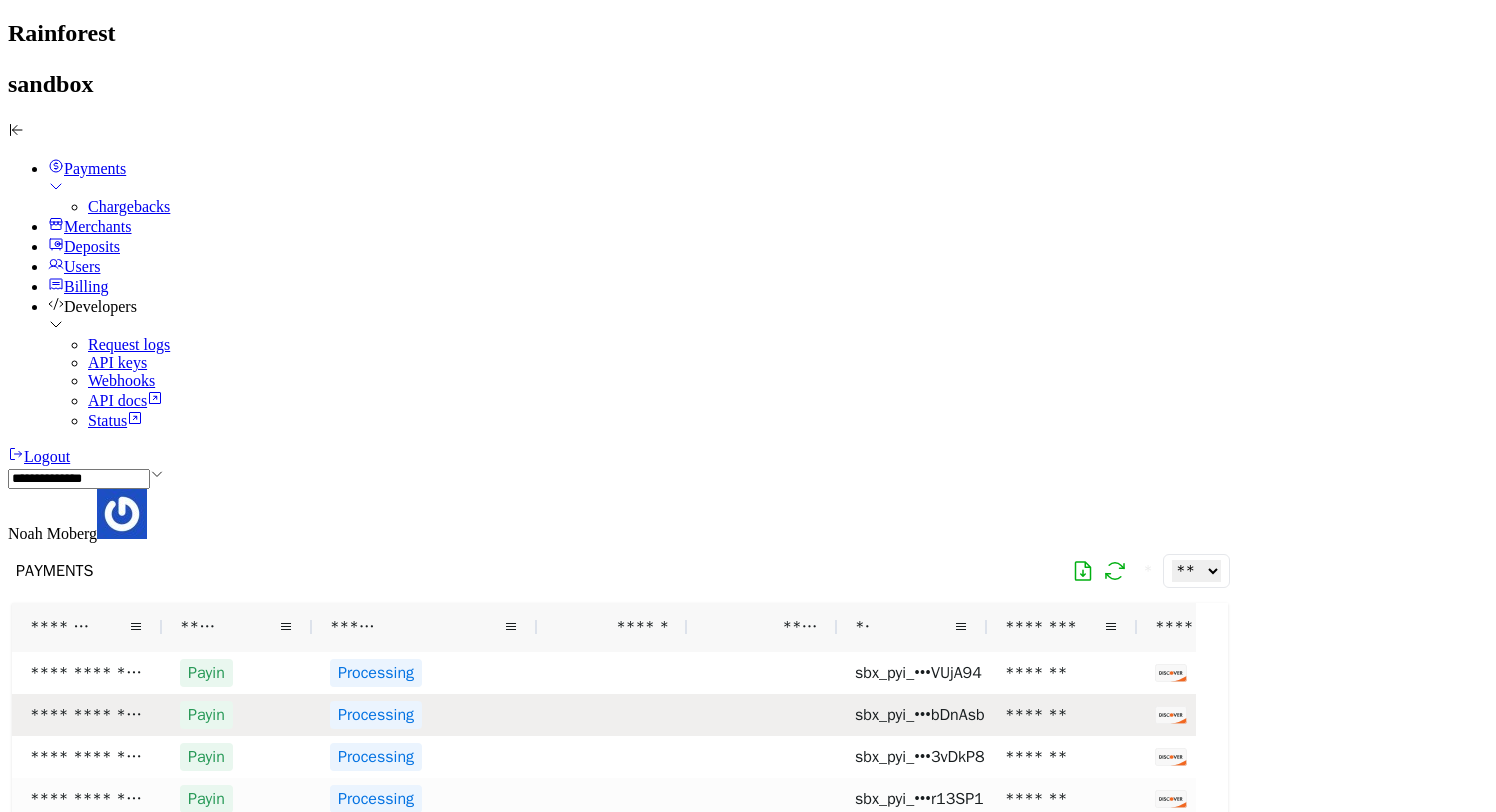 scroll, scrollTop: 0, scrollLeft: 298, axis: horizontal 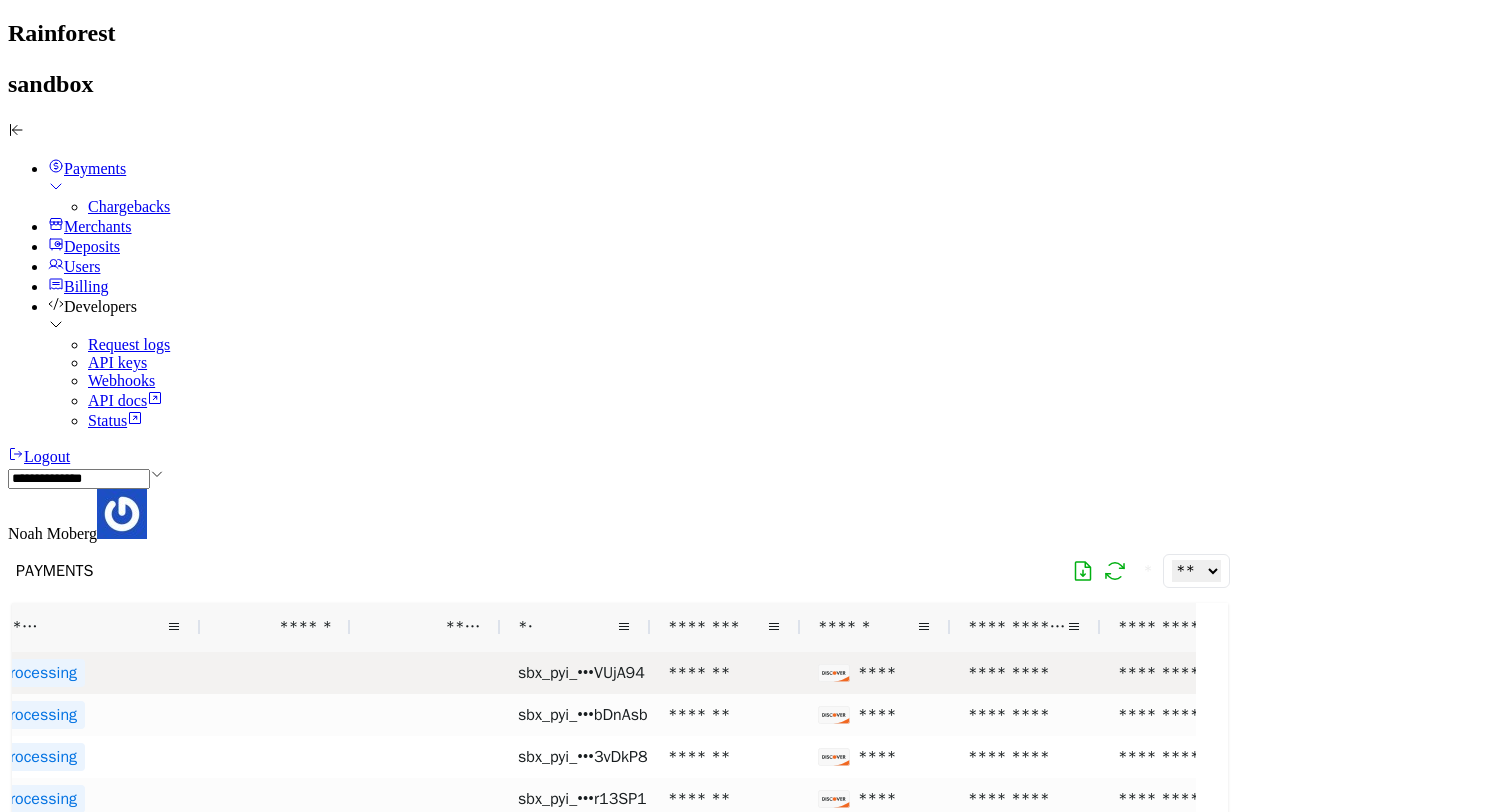 click on "****" at bounding box center (873, 673) 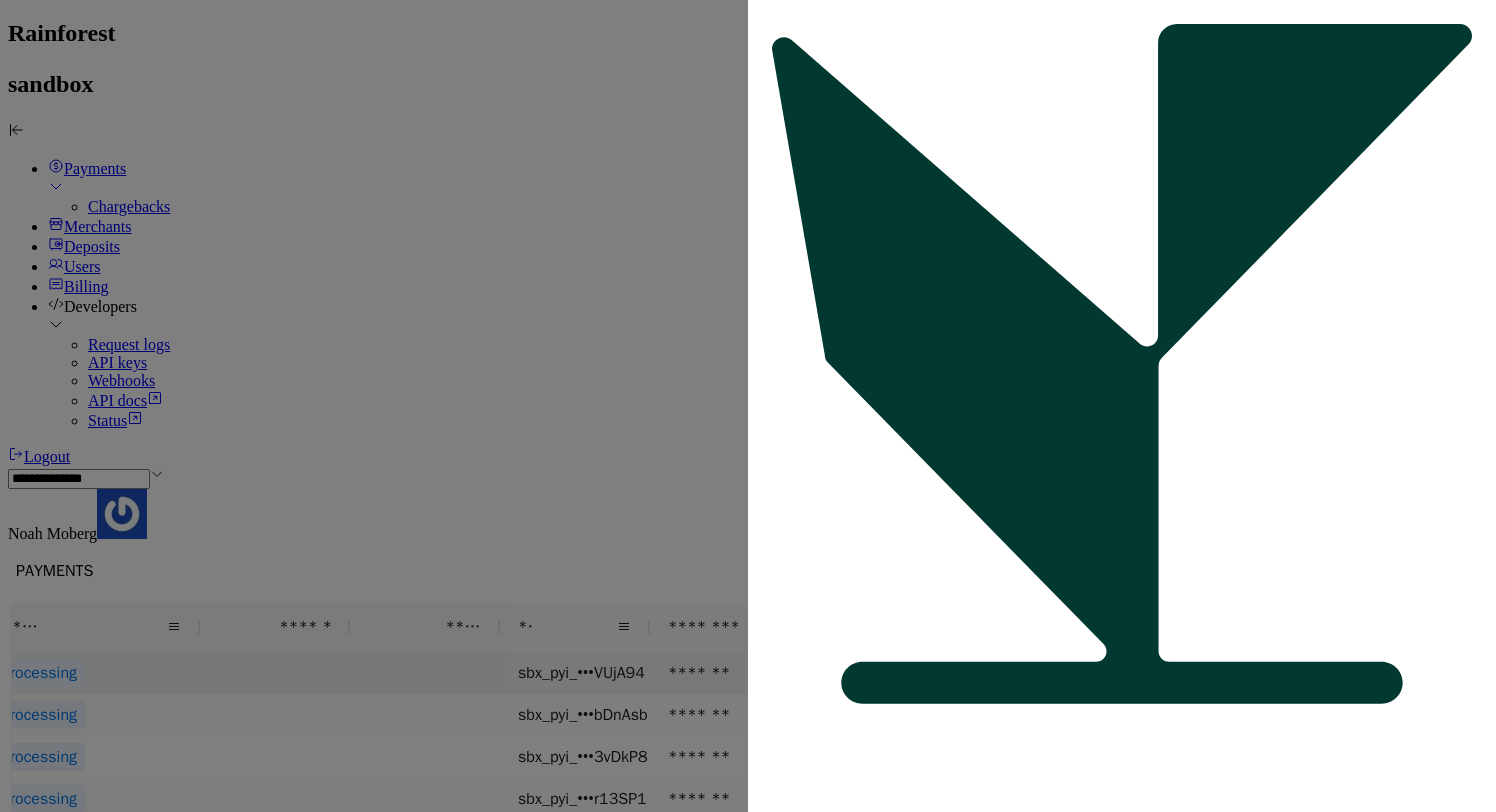 click at bounding box center [1122, 368] 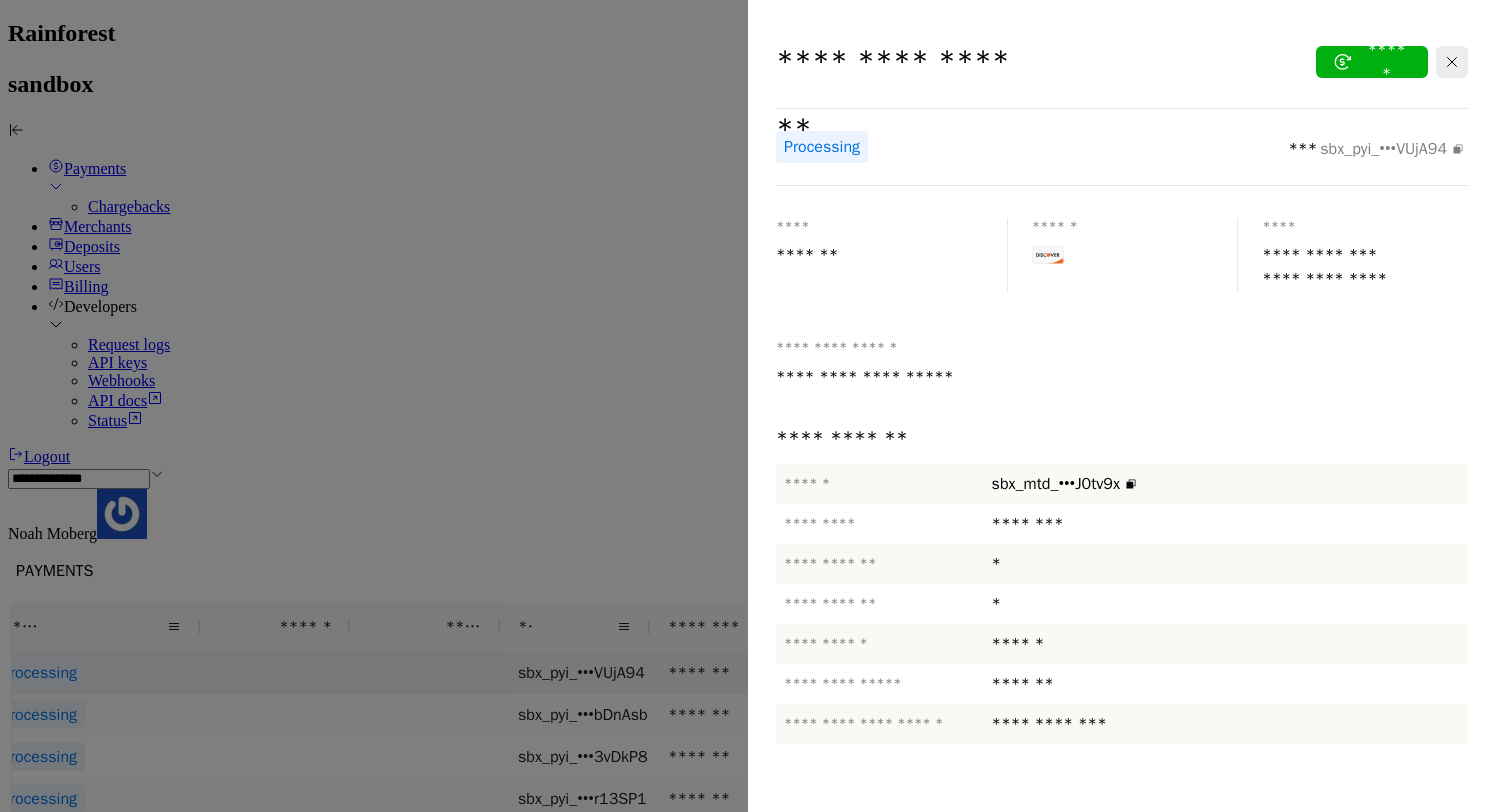 click at bounding box center [1135, 255] 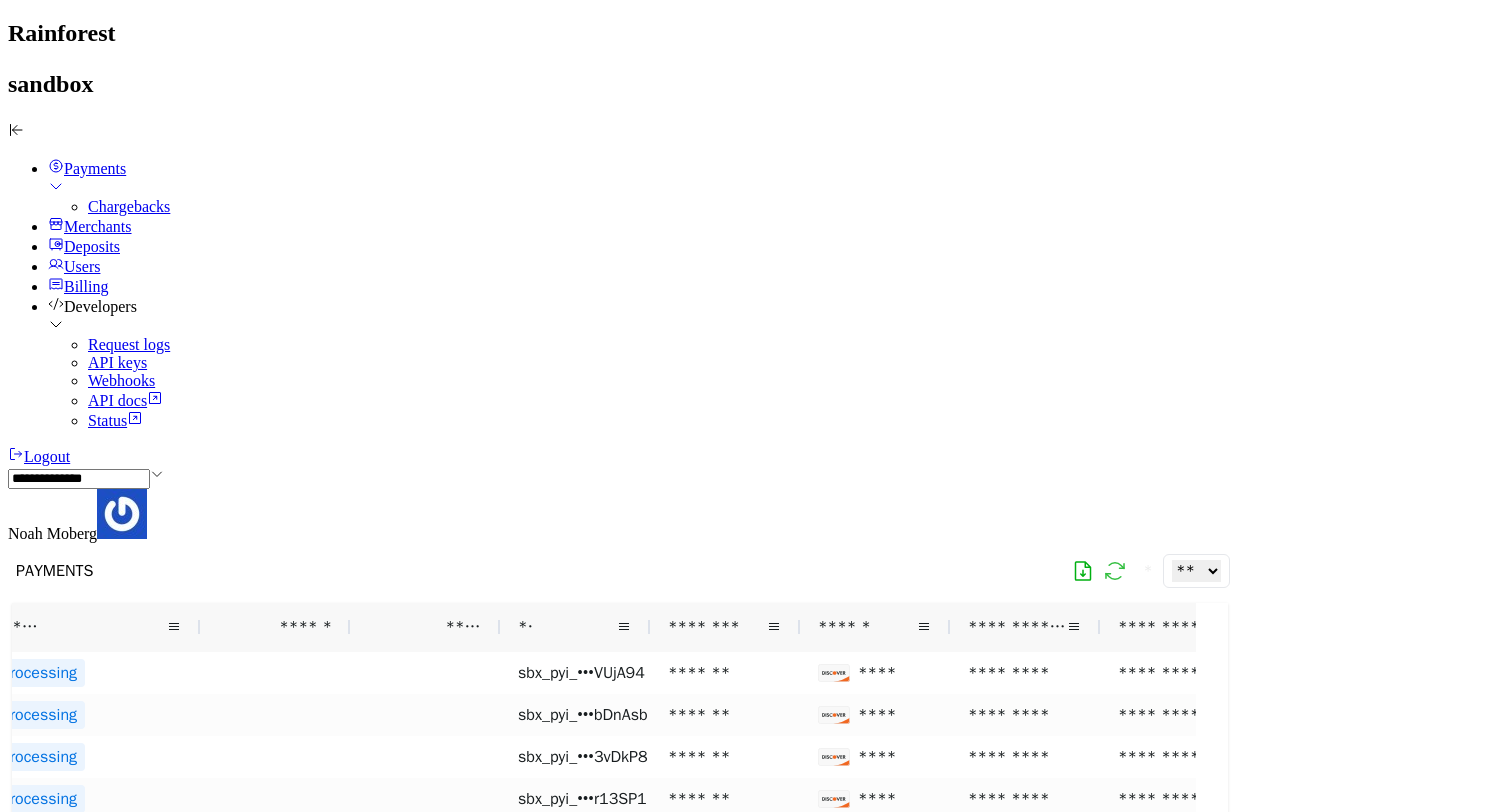 click 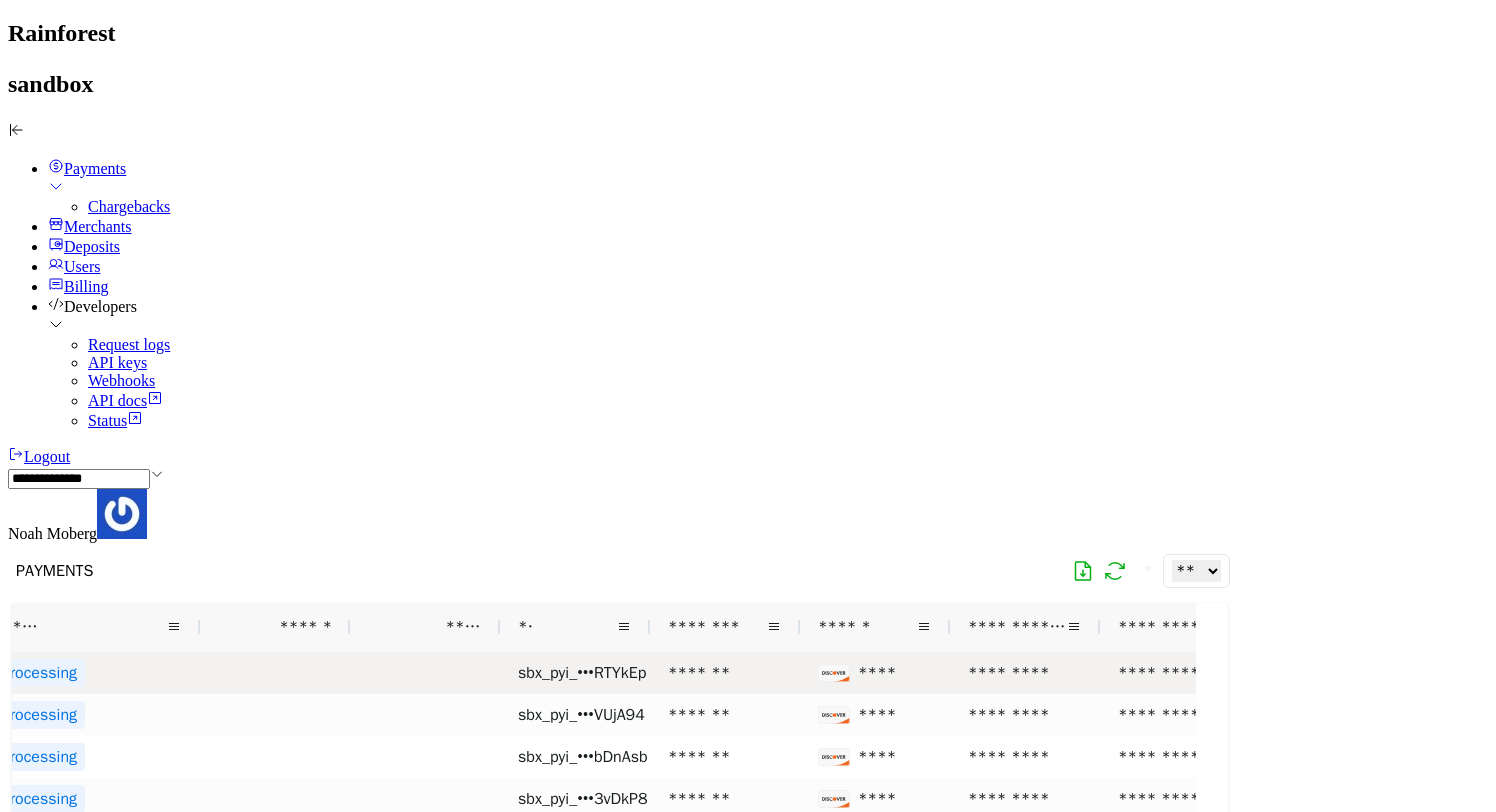 scroll, scrollTop: 0, scrollLeft: 162, axis: horizontal 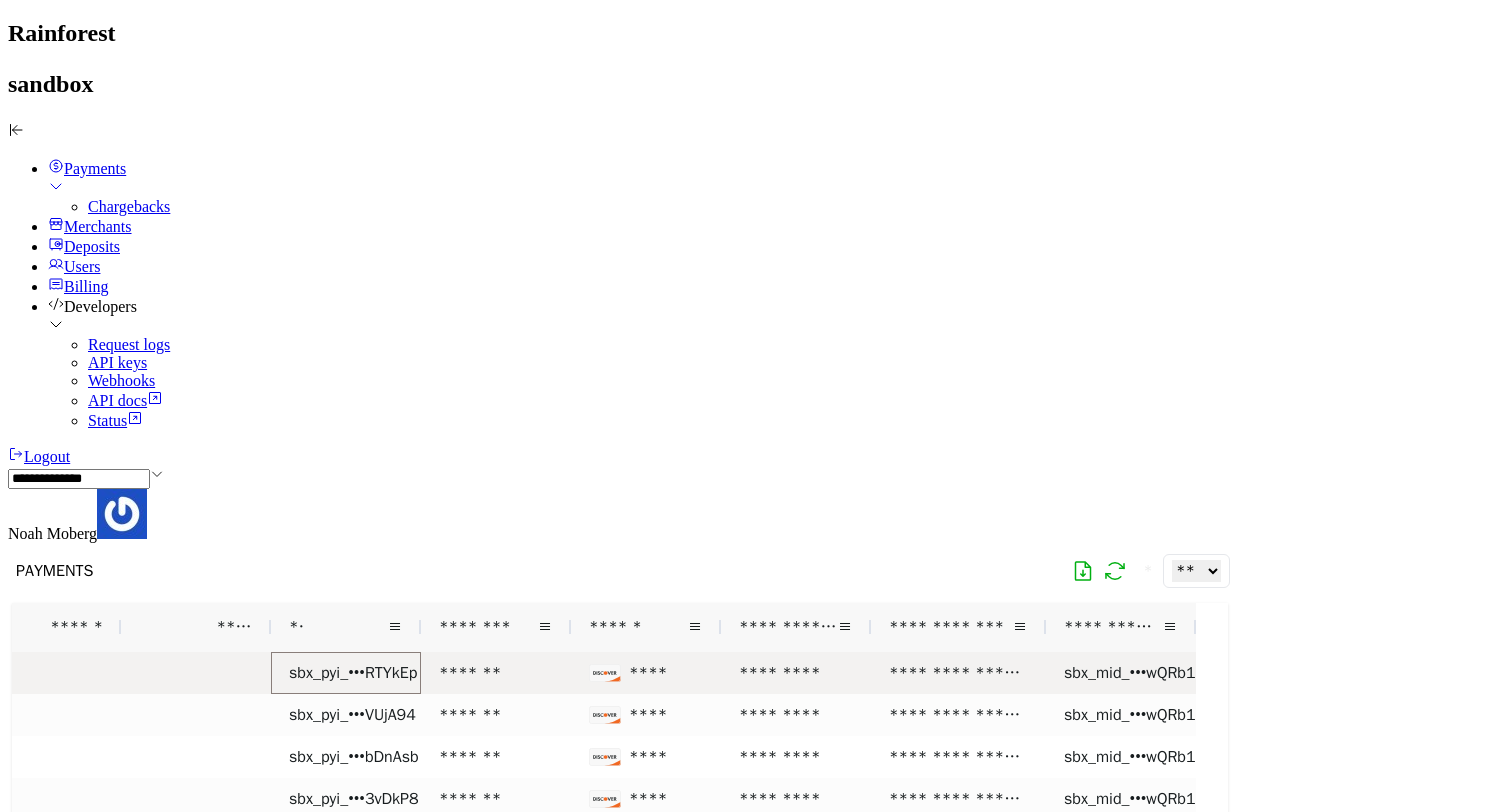click on "sbx_pyi_•••RTYkEp" at bounding box center [353, 673] 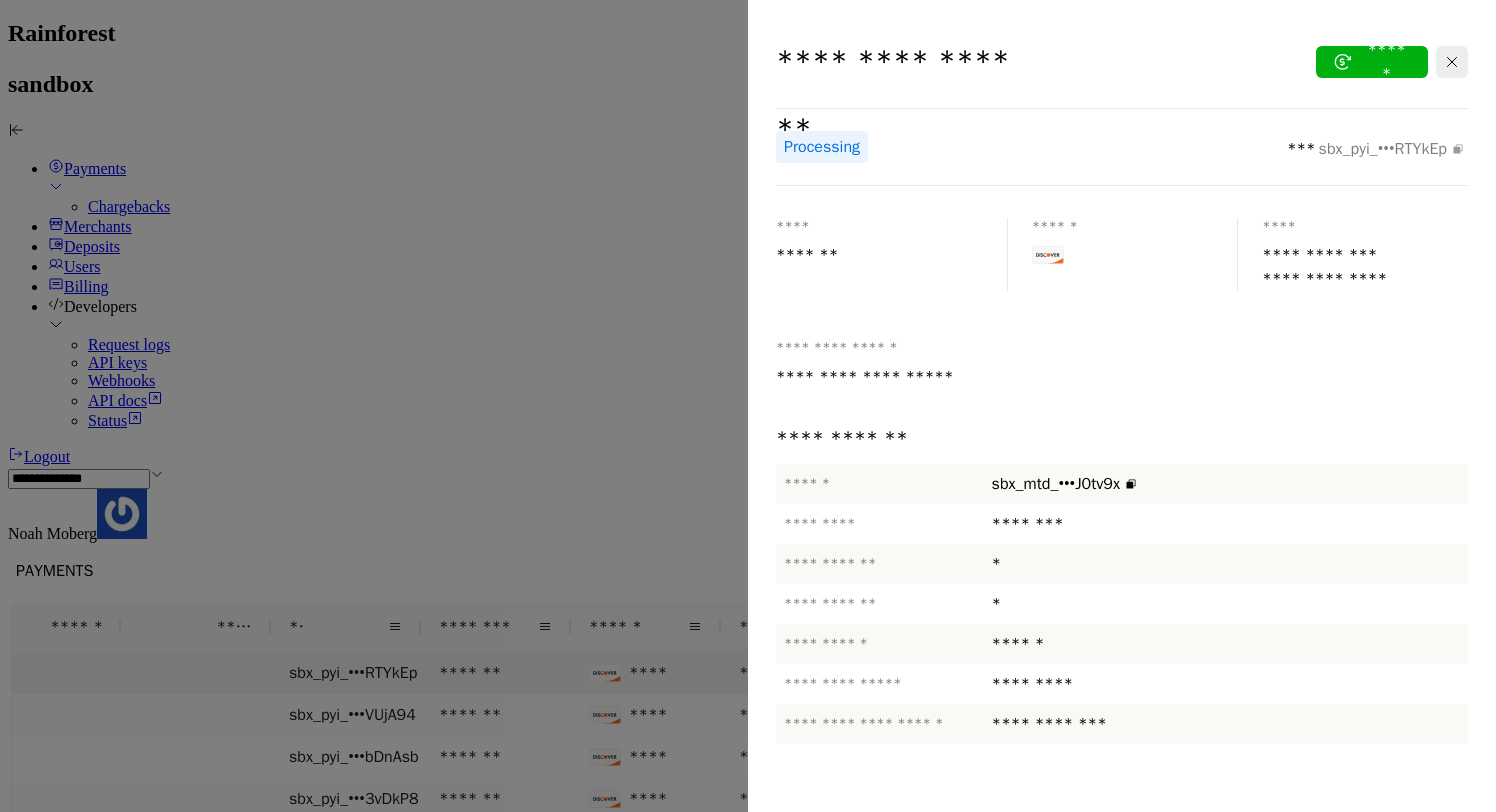 click 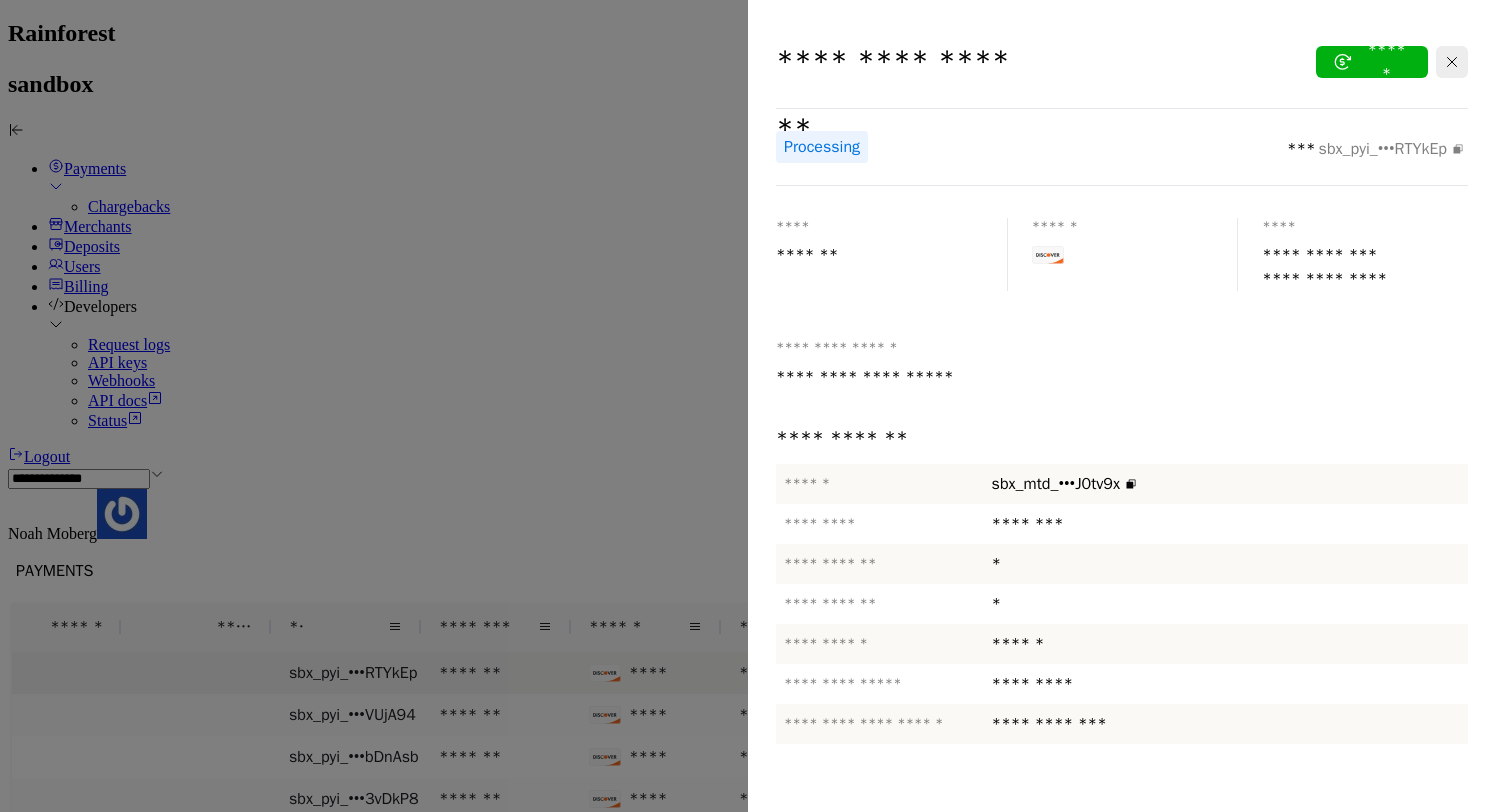 click at bounding box center (748, 406) 